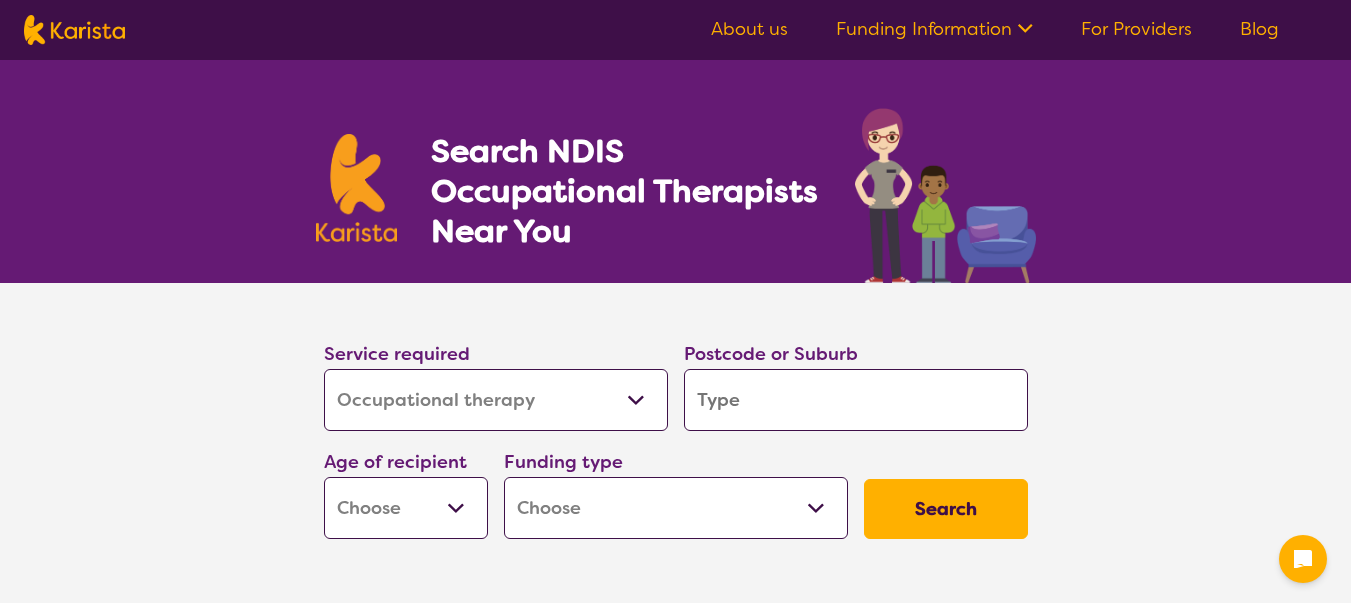 select on "Occupational therapy" 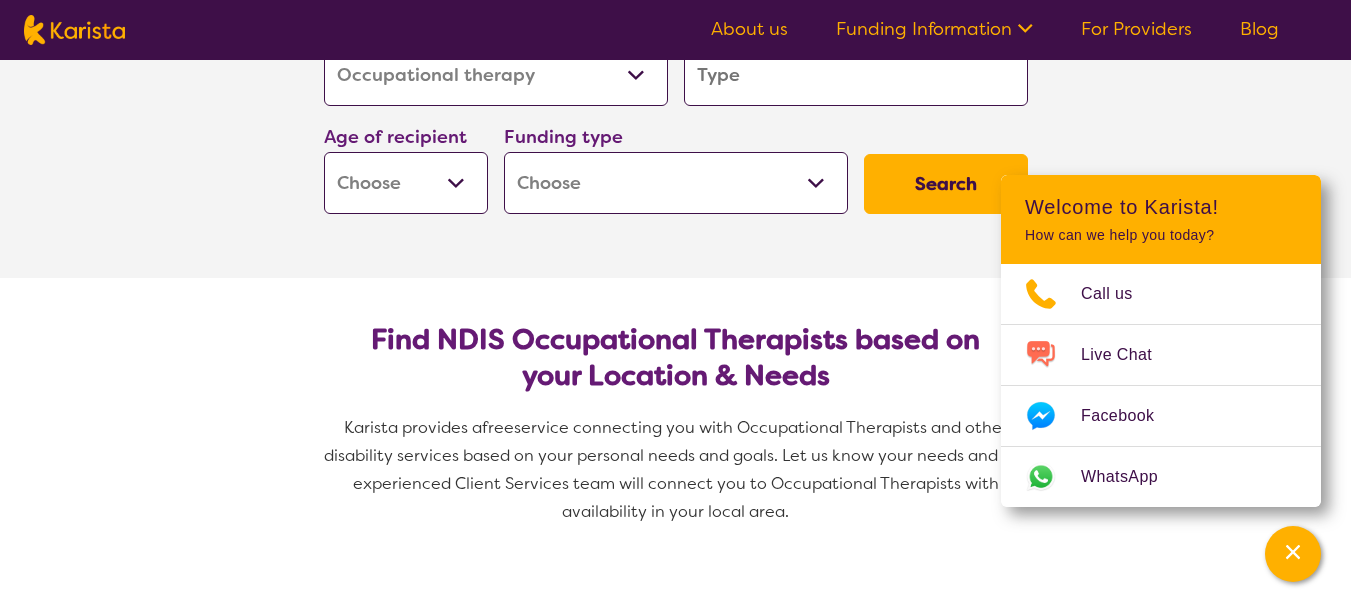 scroll, scrollTop: 0, scrollLeft: 0, axis: both 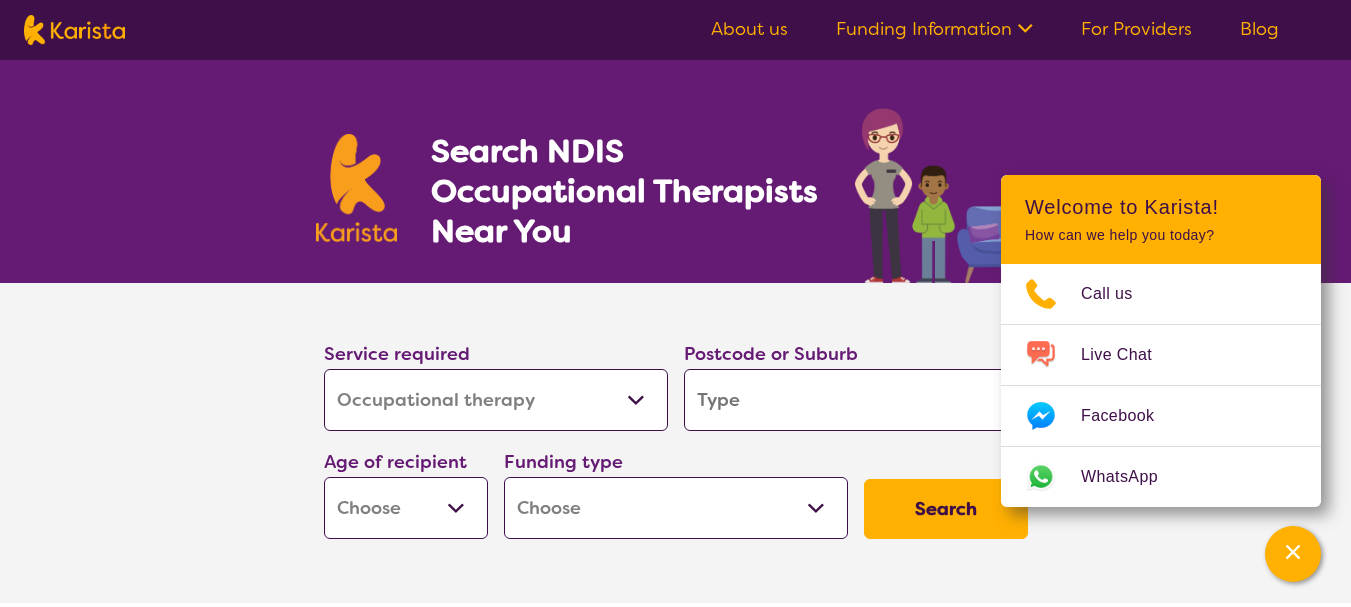 click at bounding box center [856, 400] 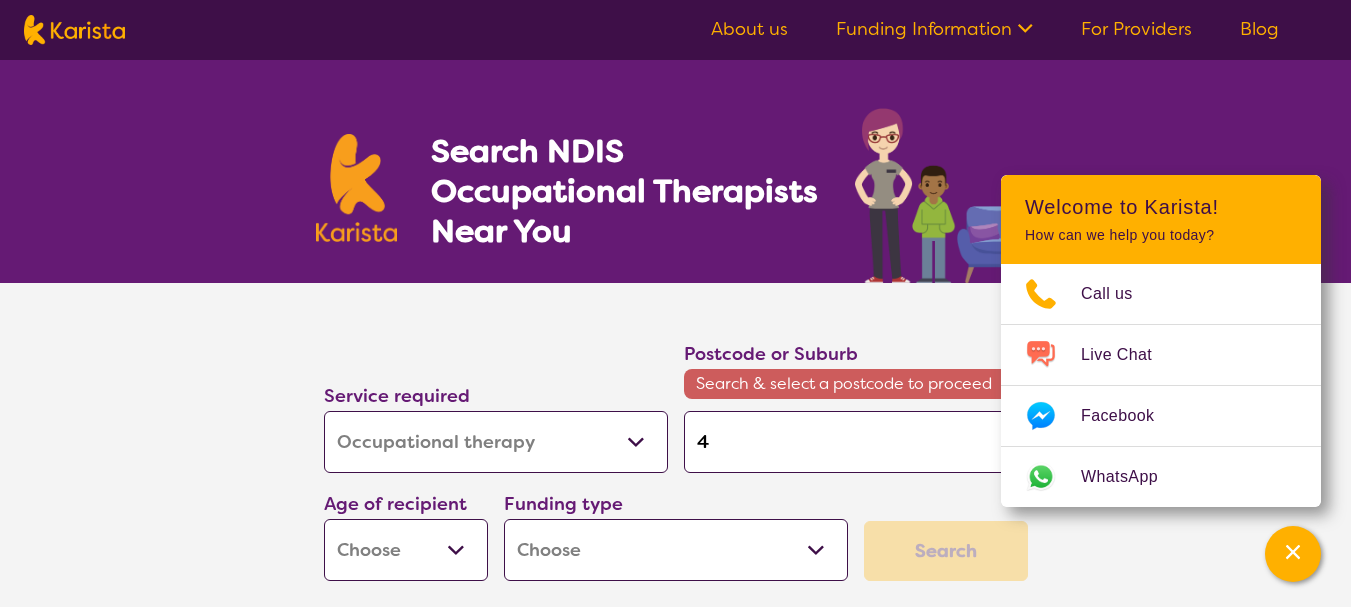 type on "41" 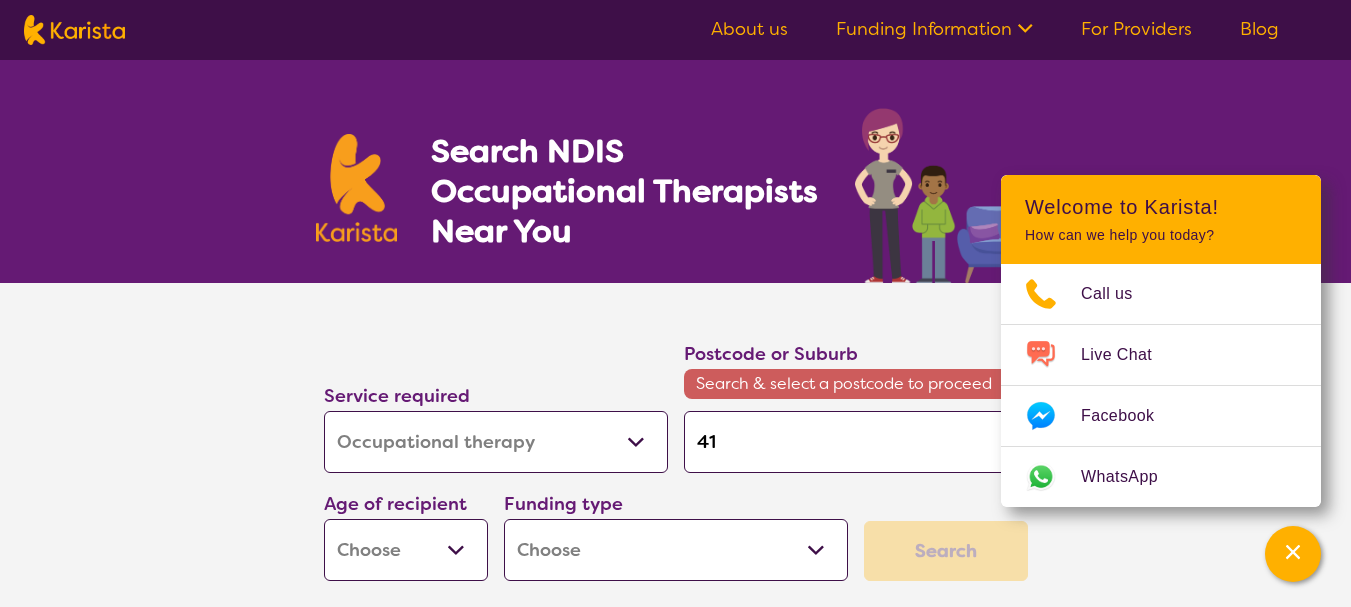 type on "412" 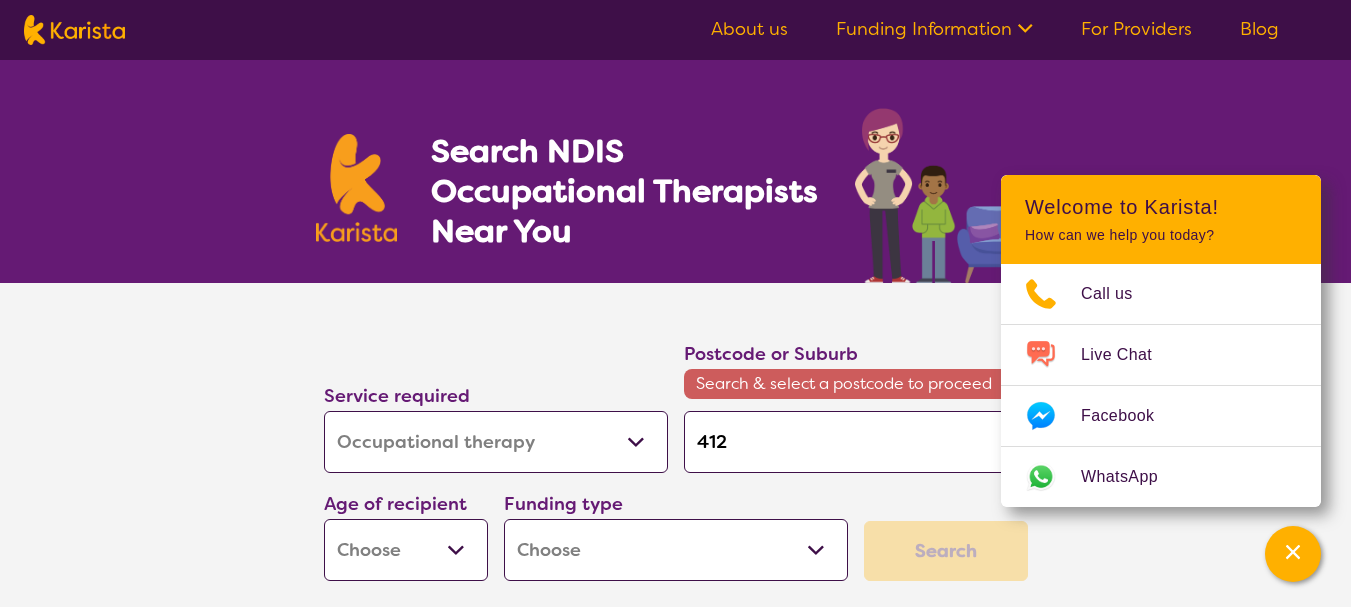 type on "[POSTAL_CODE]" 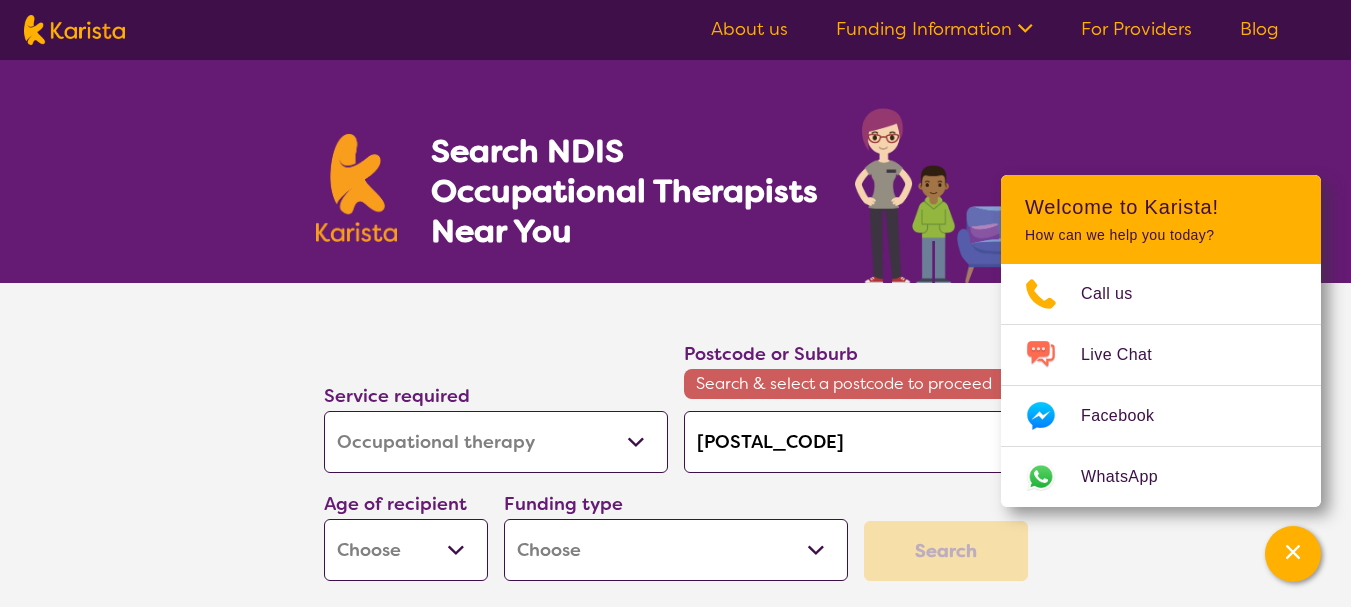 type on "[POSTAL_CODE]" 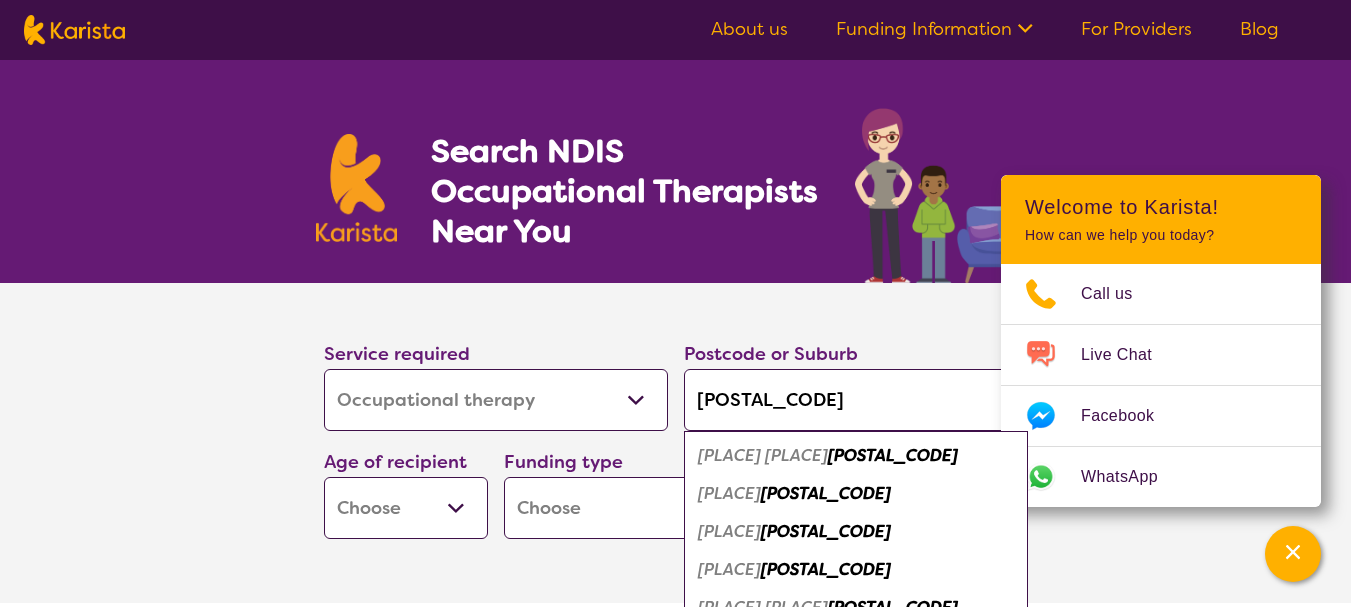 type on "[POSTAL_CODE]" 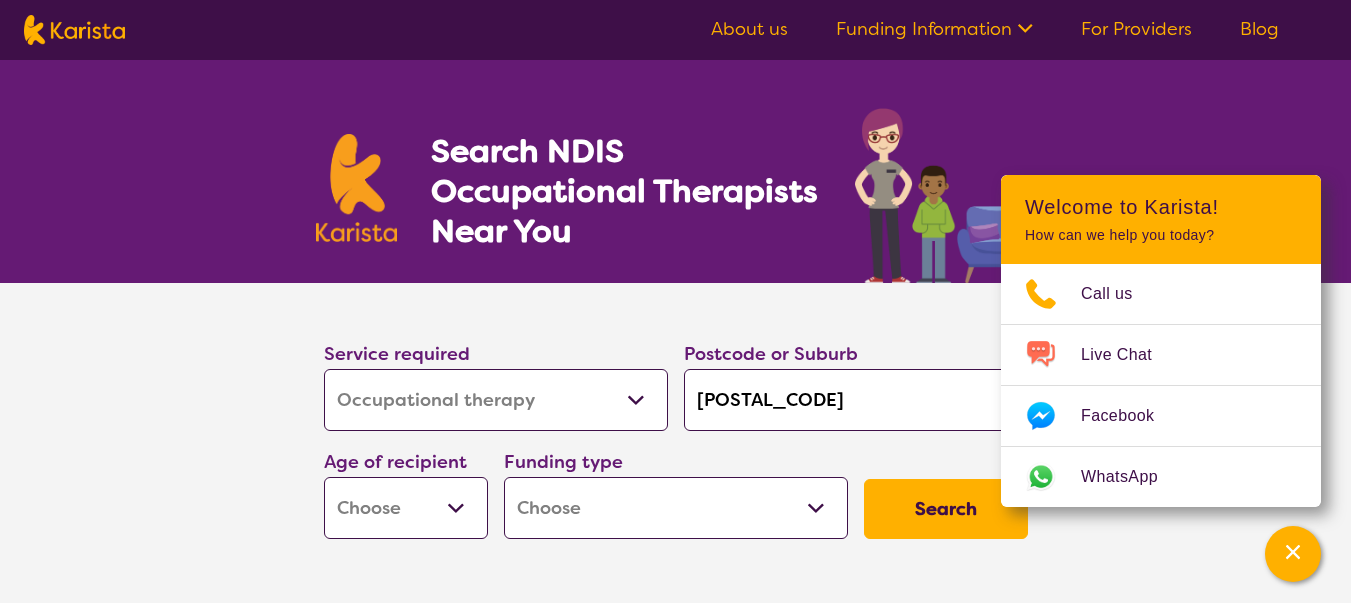 click on "Early Childhood - 0 to 9 Child - 10 to 11 Adolescent - 12 to 17 Adult - 18 to 64 Aged - 65+" at bounding box center [406, 508] 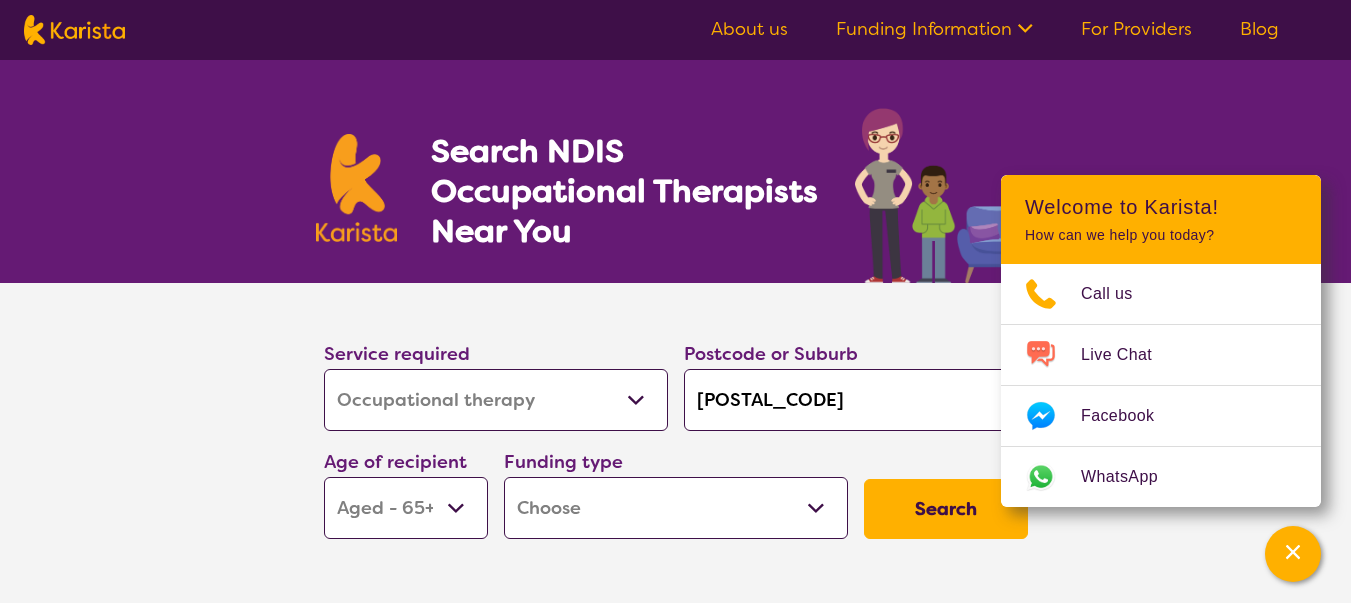 click on "Early Childhood - 0 to 9 Child - 10 to 11 Adolescent - 12 to 17 Adult - 18 to 64 Aged - 65+" at bounding box center [406, 508] 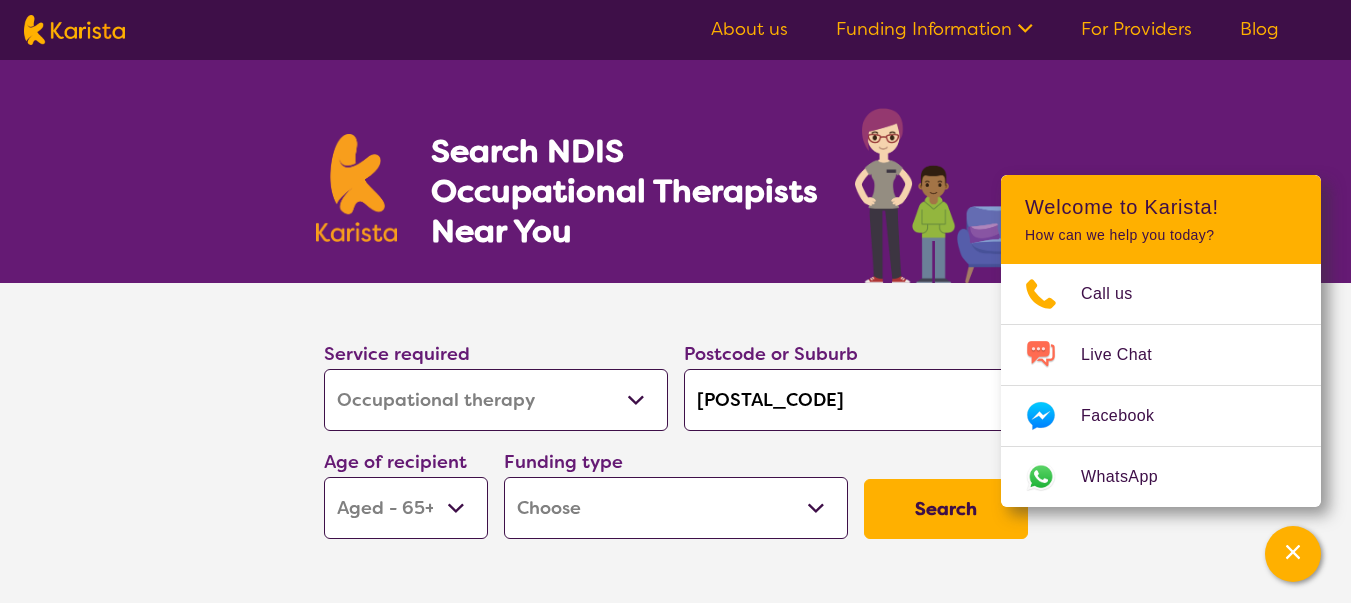 click on "Home Care Package (HCP) National Disability Insurance Scheme (NDIS) I don't know" at bounding box center [676, 508] 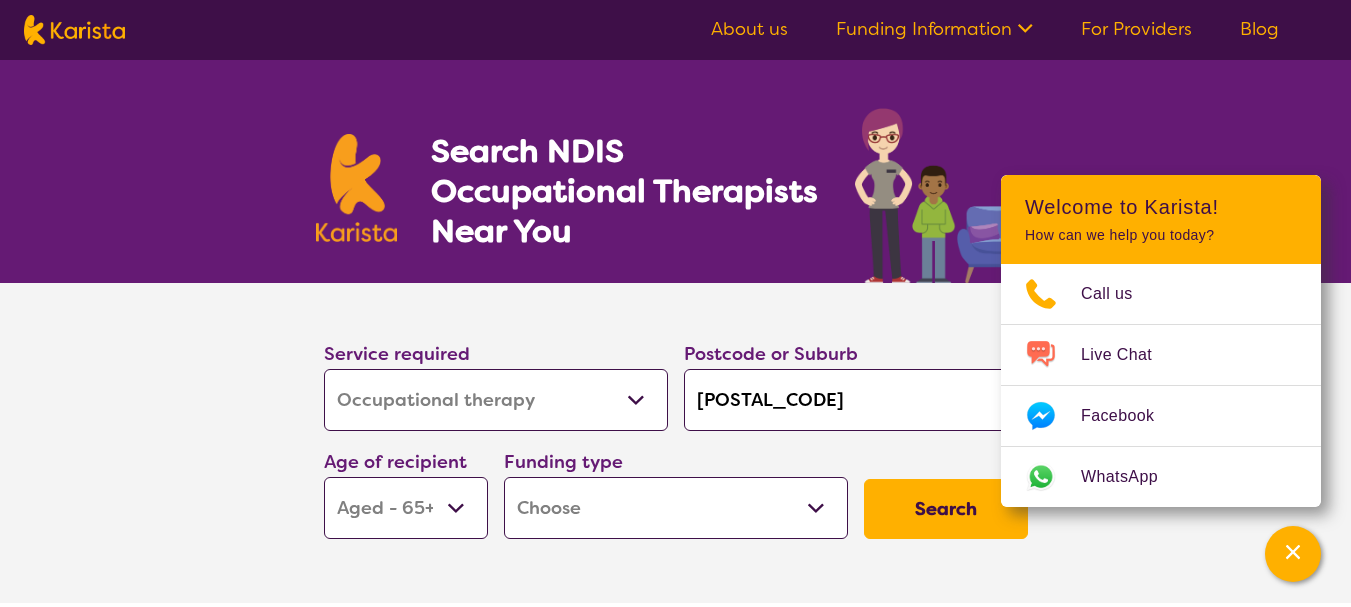 select on "NDIS" 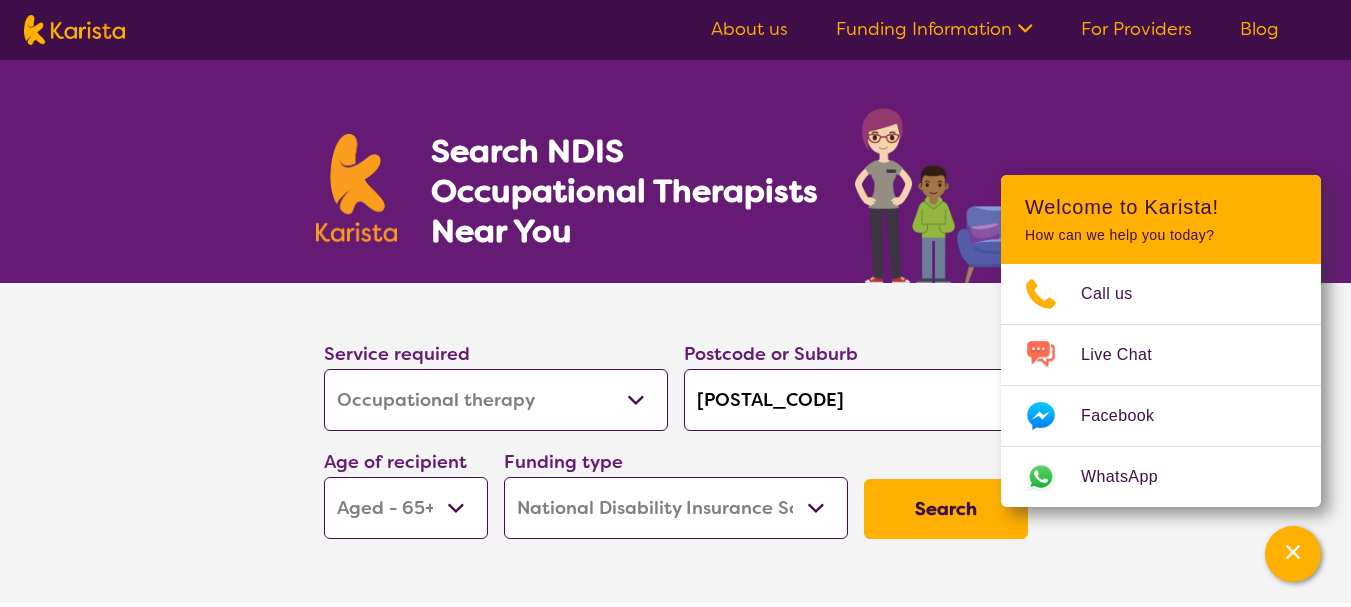 click on "Home Care Package (HCP) National Disability Insurance Scheme (NDIS) I don't know" at bounding box center [676, 508] 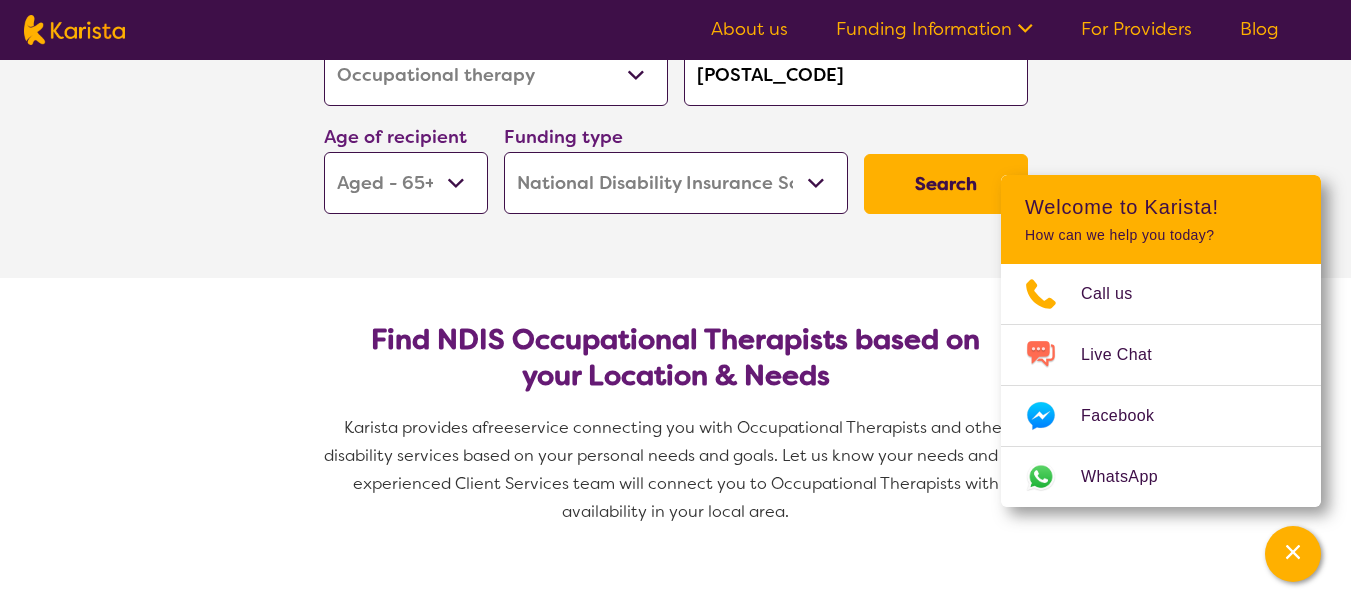 scroll, scrollTop: 356, scrollLeft: 0, axis: vertical 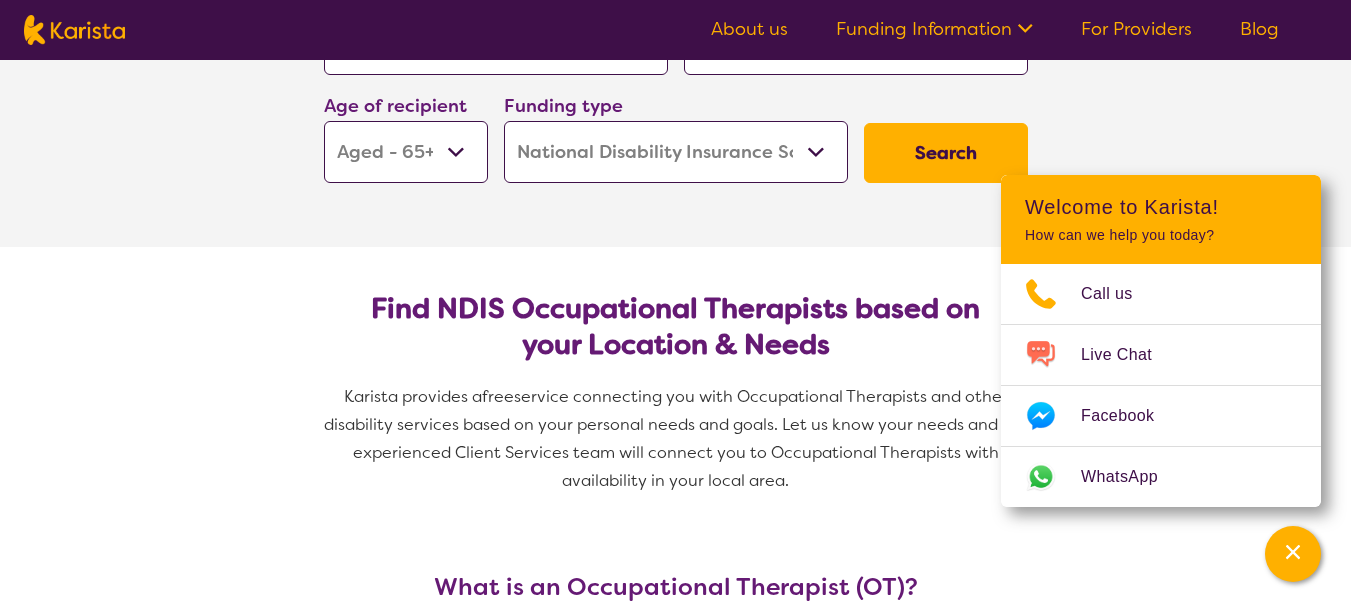 click on "Search" at bounding box center [946, 153] 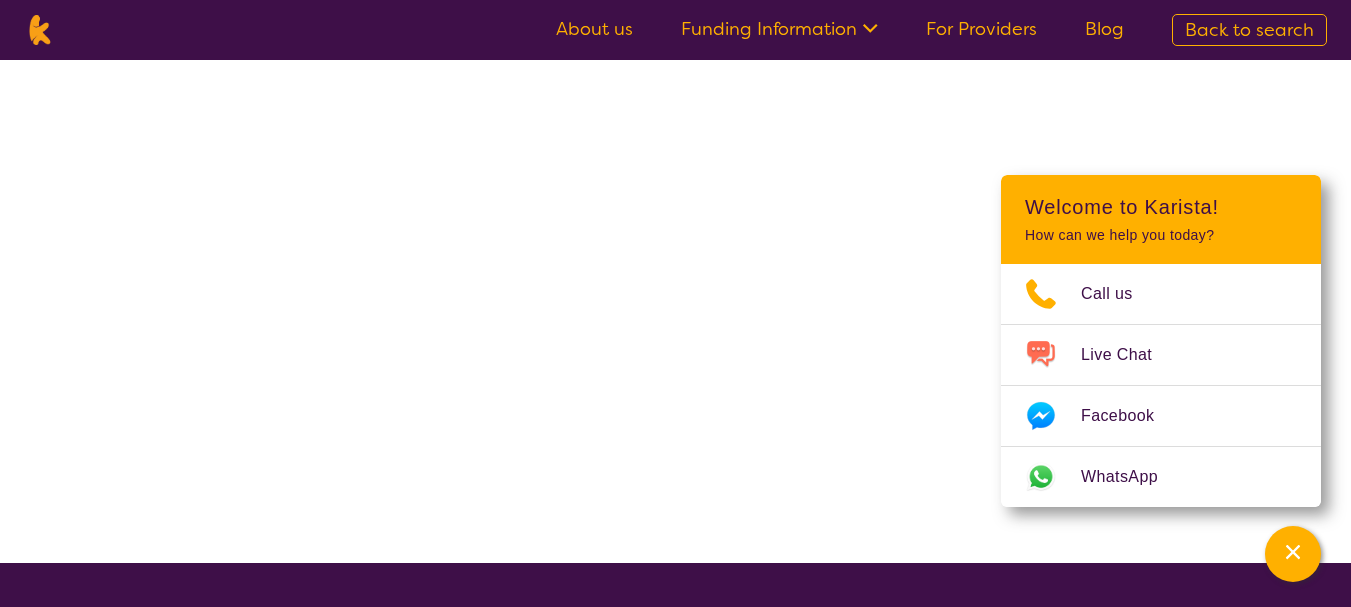 scroll, scrollTop: 0, scrollLeft: 0, axis: both 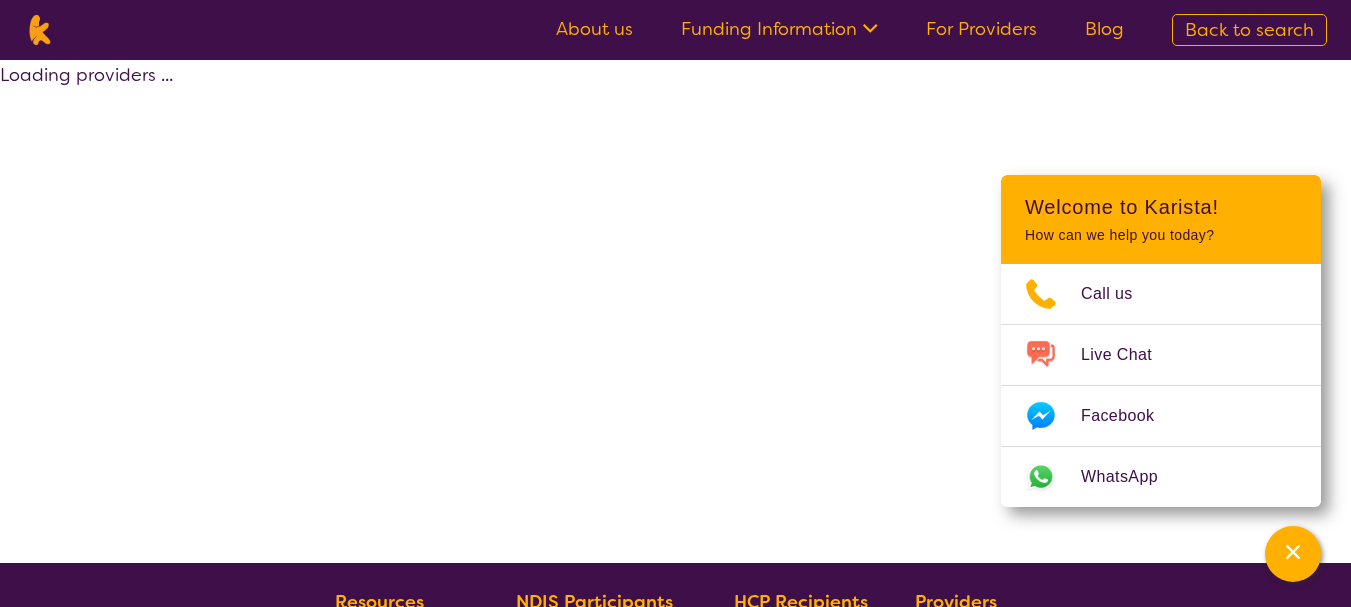 select on "by_score" 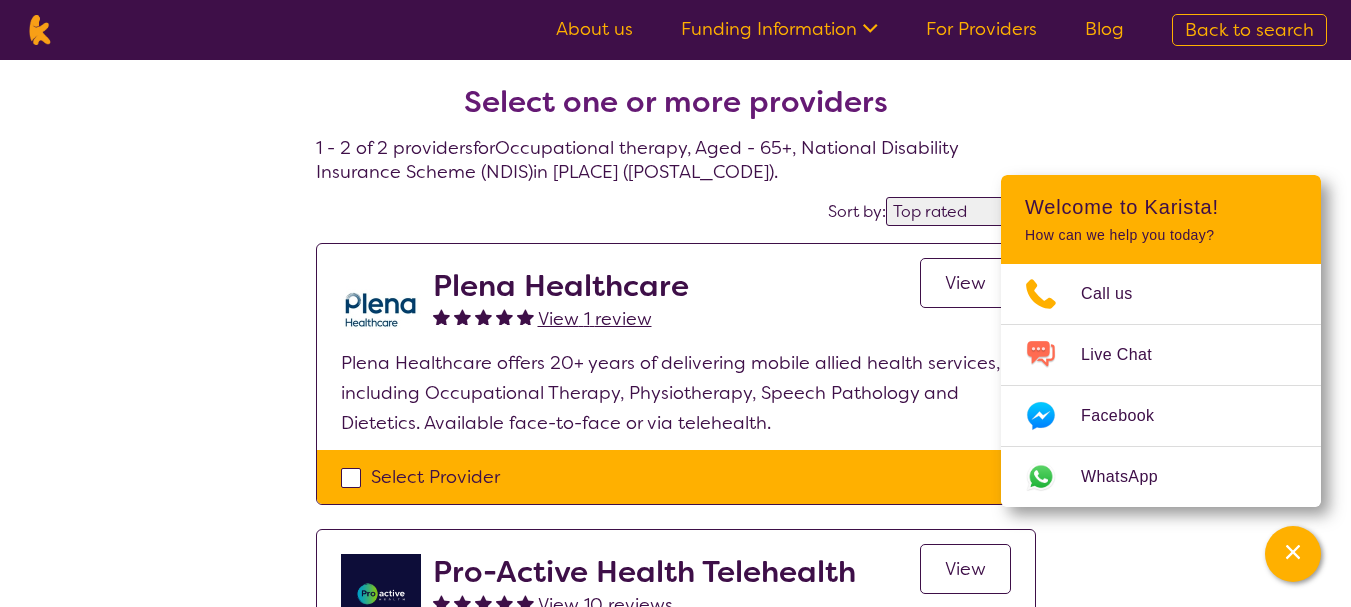 click on "Select one or more providers" at bounding box center [676, 86] 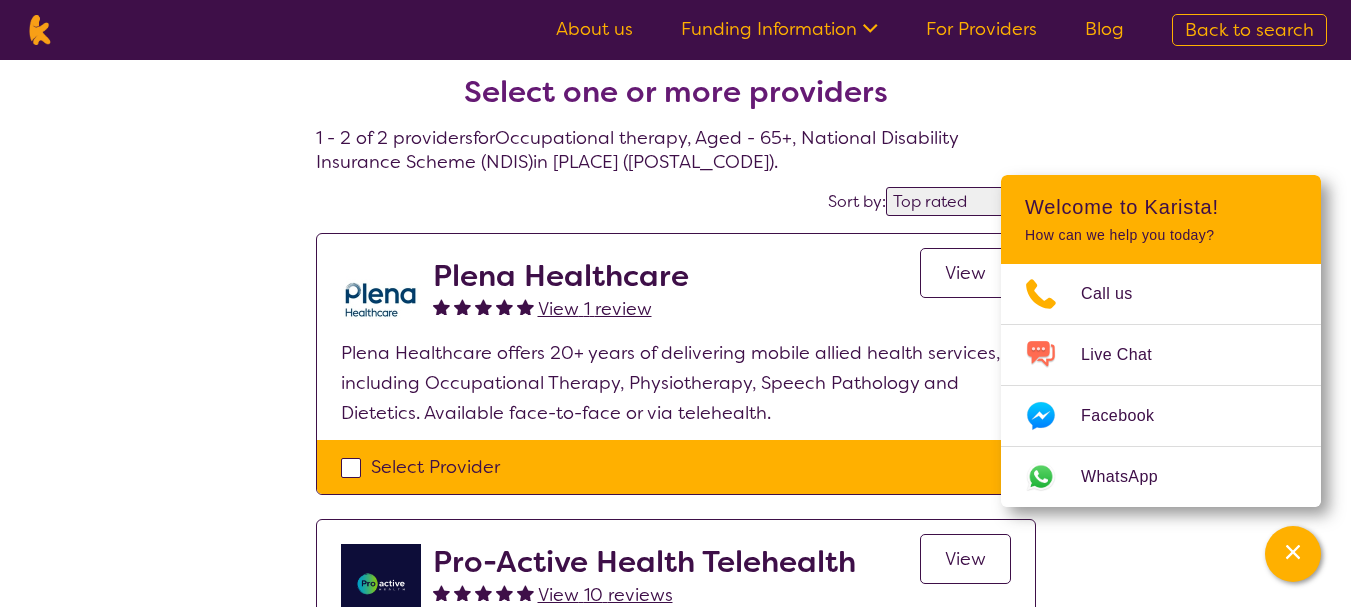 scroll, scrollTop: 0, scrollLeft: 0, axis: both 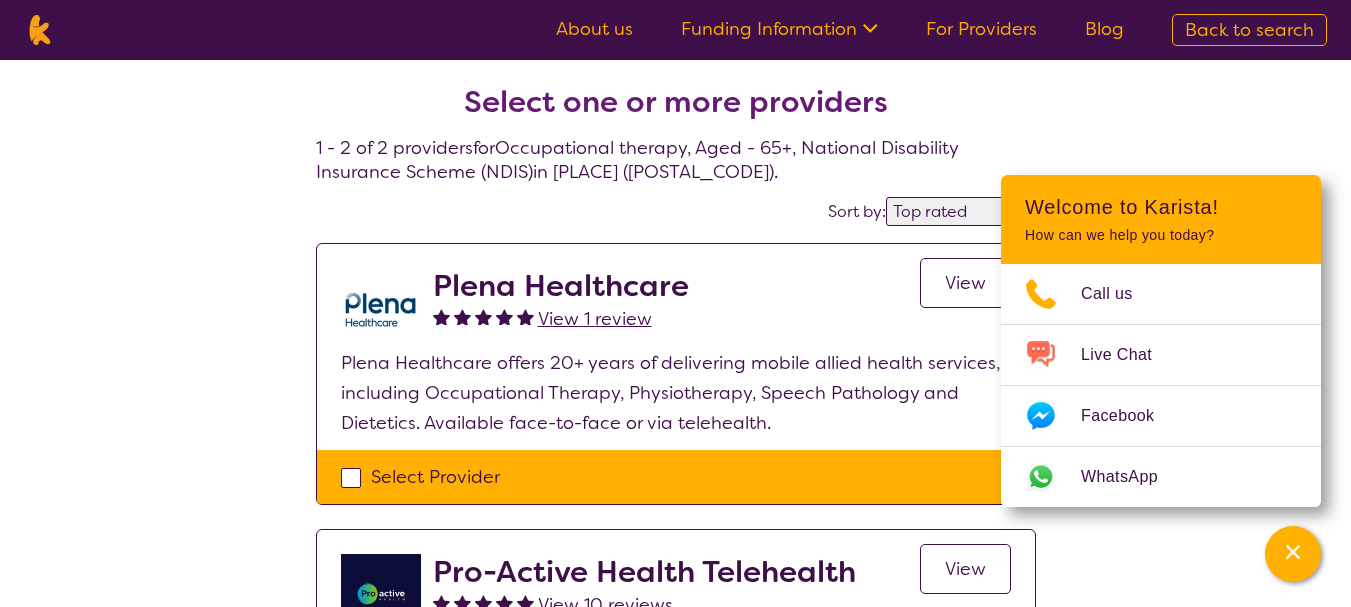 click on "Select Provider" at bounding box center (676, 477) 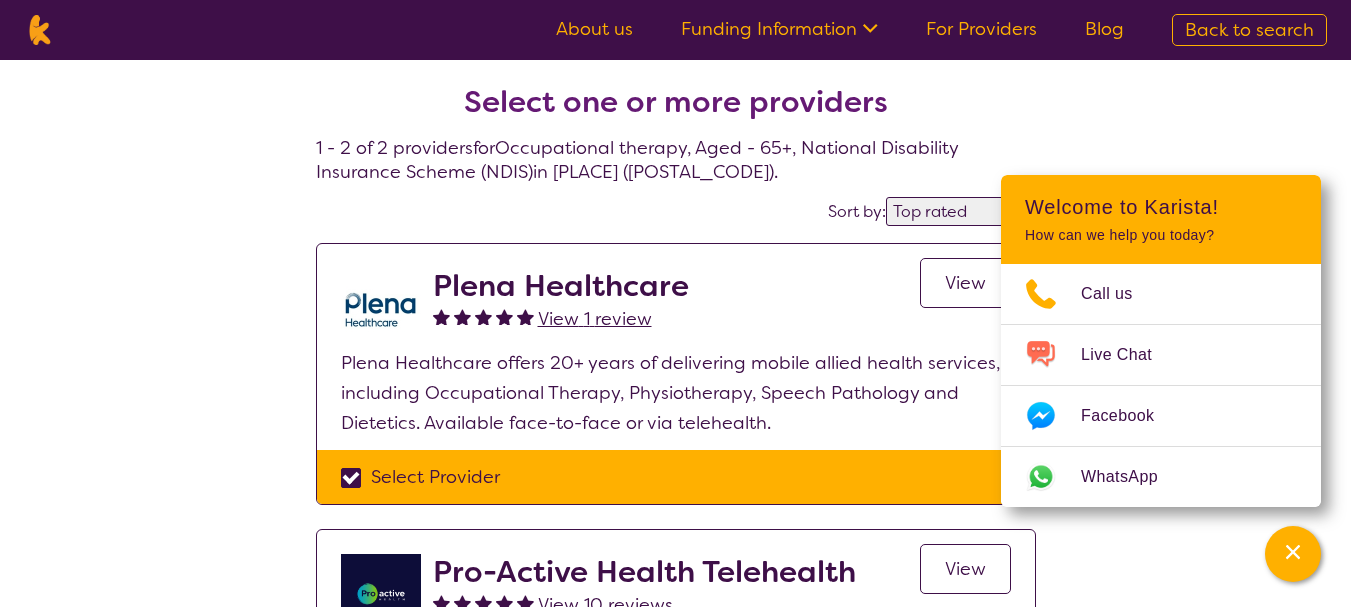checkbox on "true" 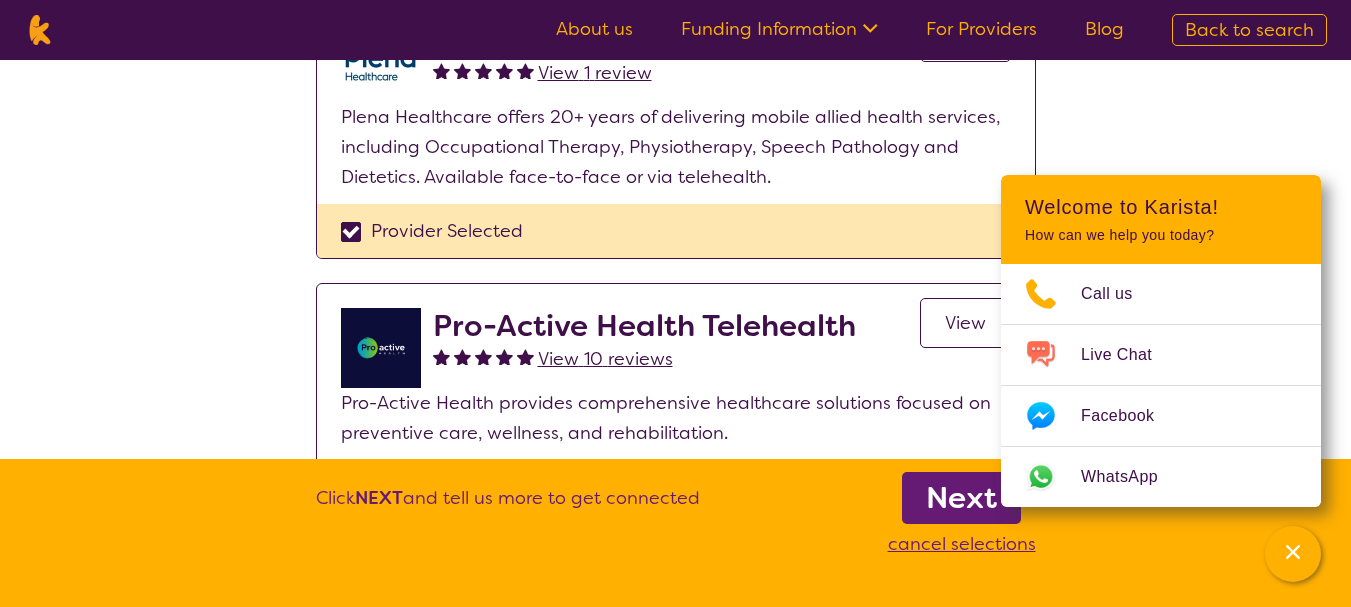 scroll, scrollTop: 270, scrollLeft: 0, axis: vertical 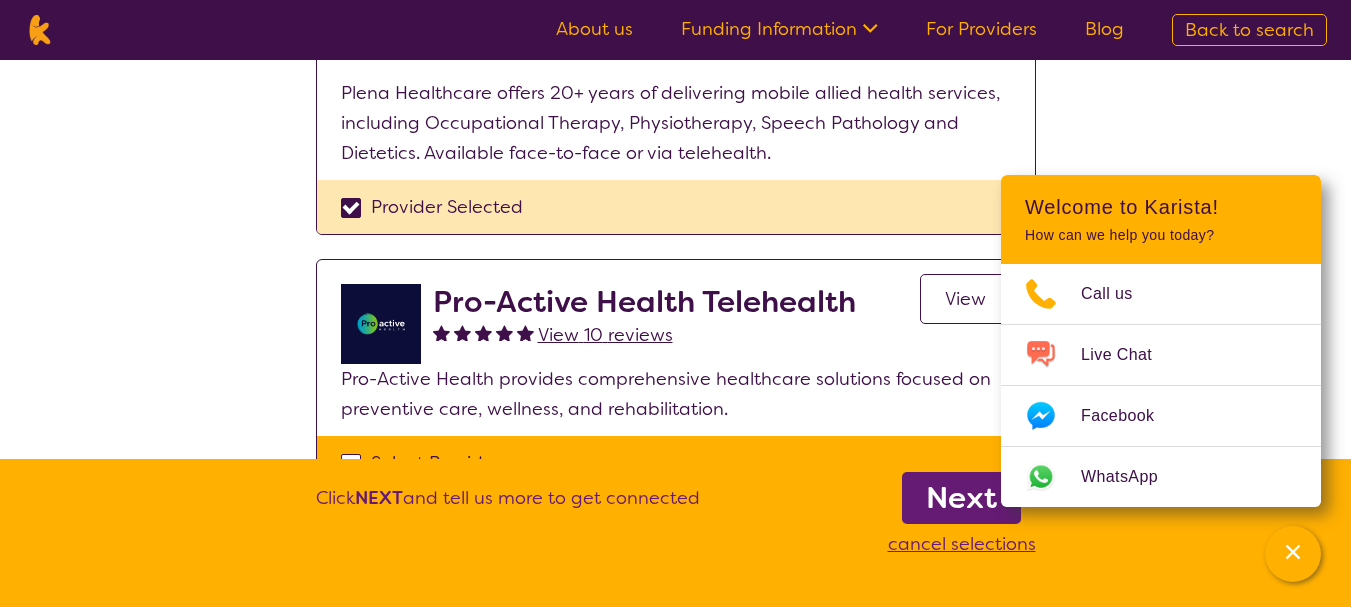 click on "Next" at bounding box center [961, 498] 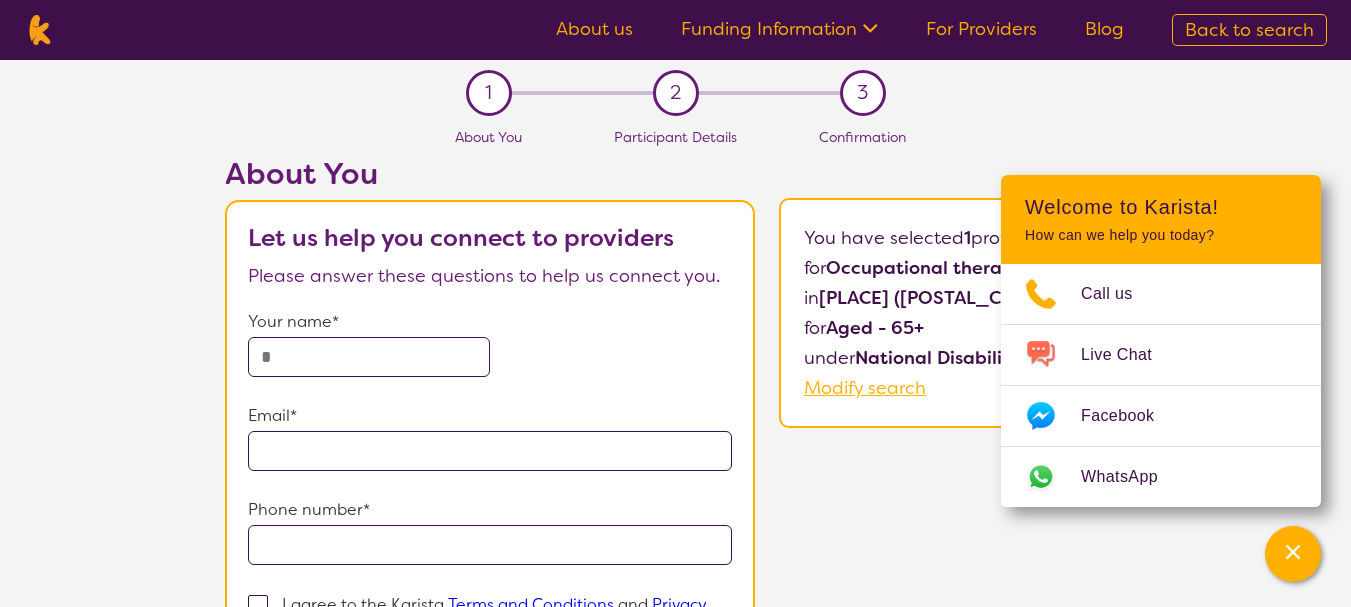 click at bounding box center (369, 357) 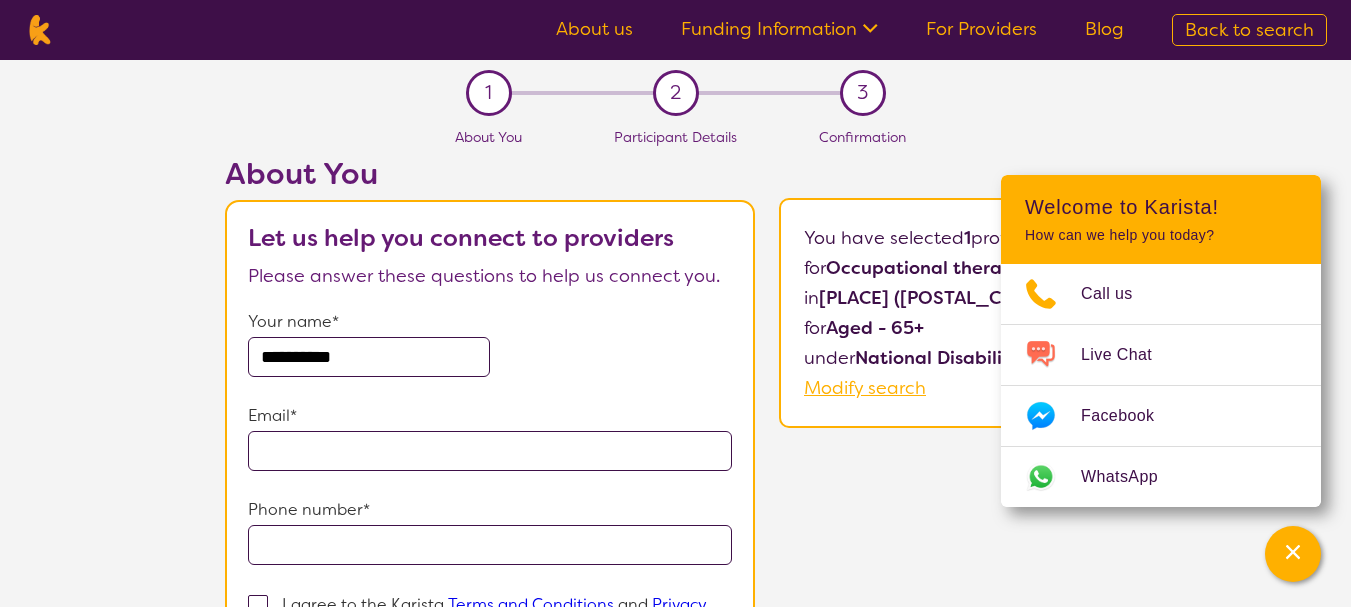 click at bounding box center (490, 451) 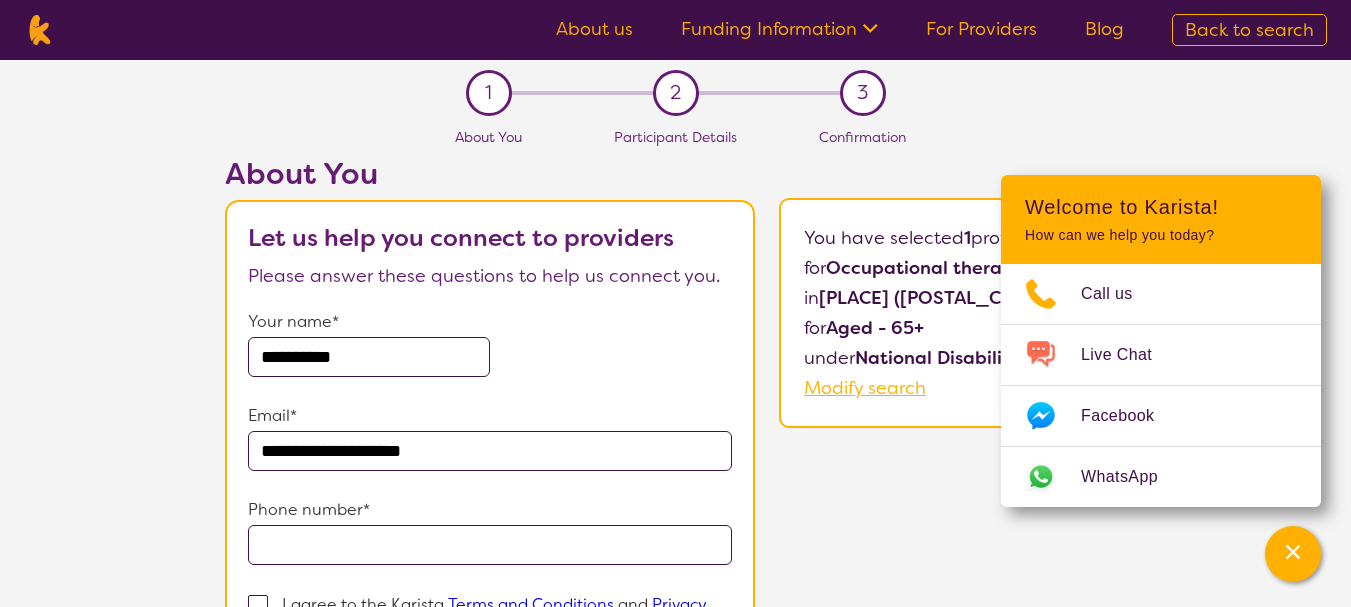click at bounding box center (490, 545) 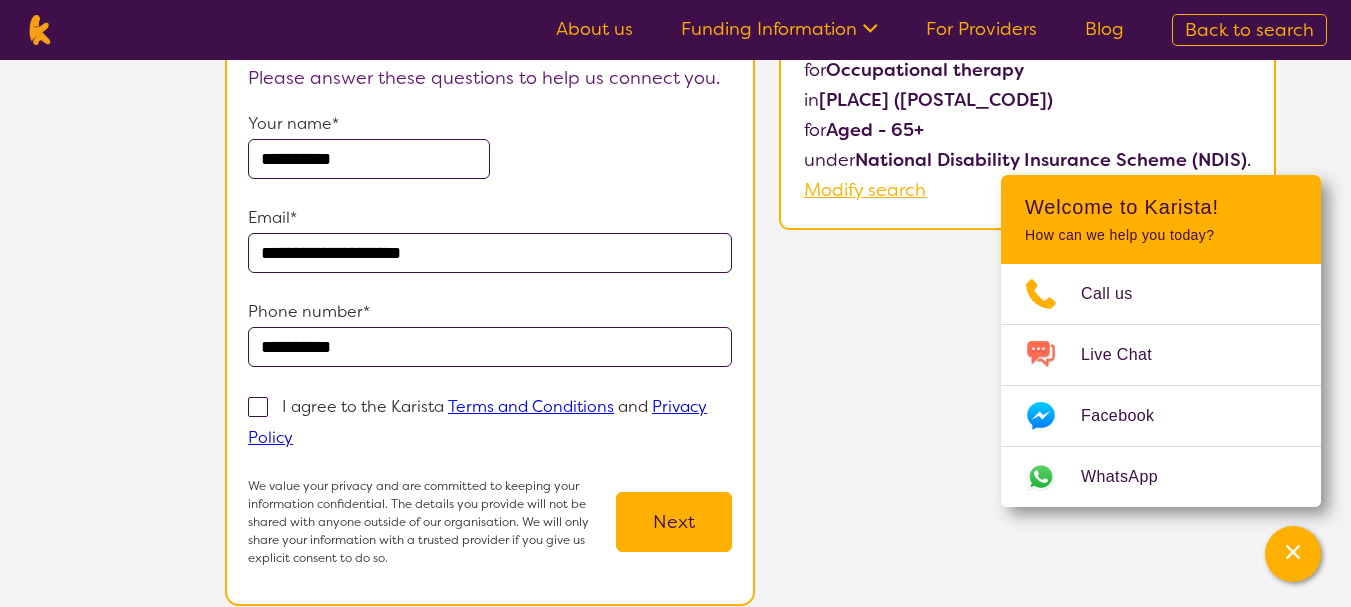 scroll, scrollTop: 200, scrollLeft: 0, axis: vertical 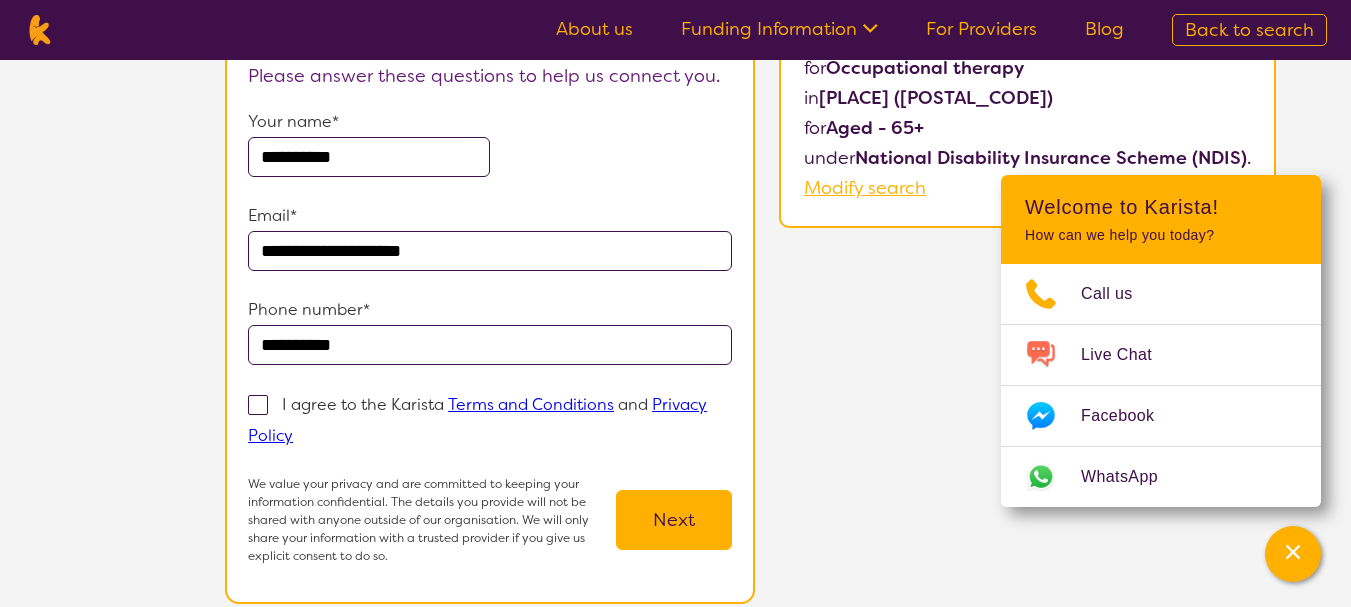 click at bounding box center [258, 405] 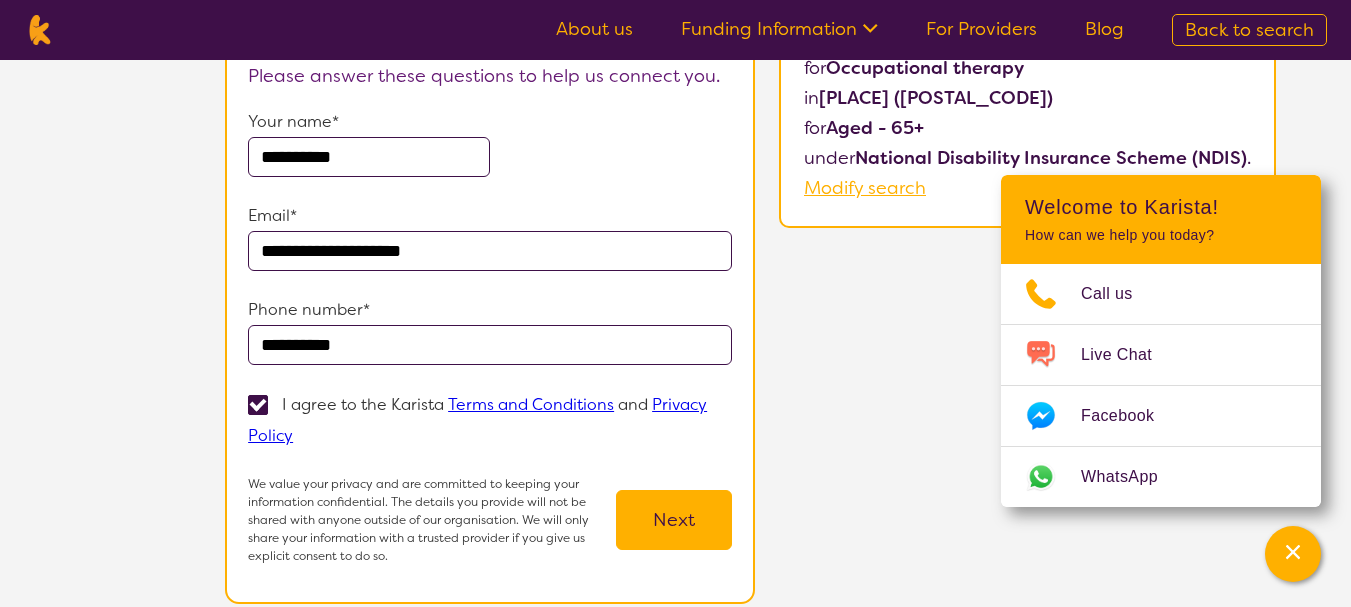 click on "Next" at bounding box center [674, 520] 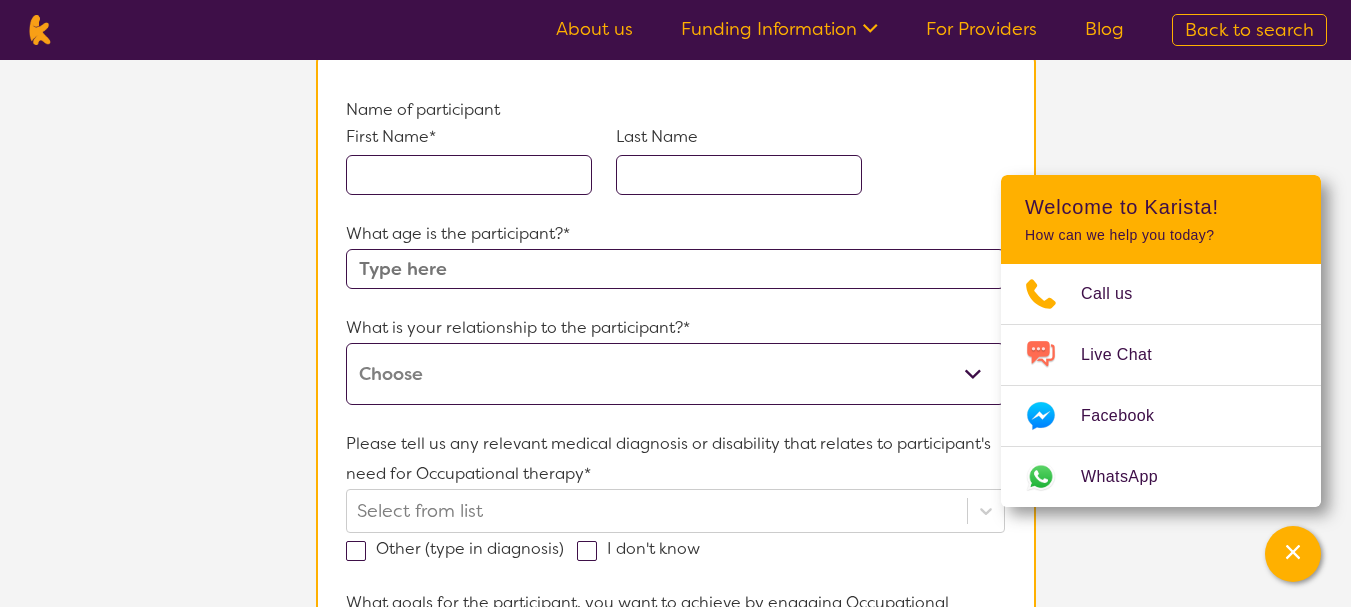 scroll, scrollTop: 0, scrollLeft: 0, axis: both 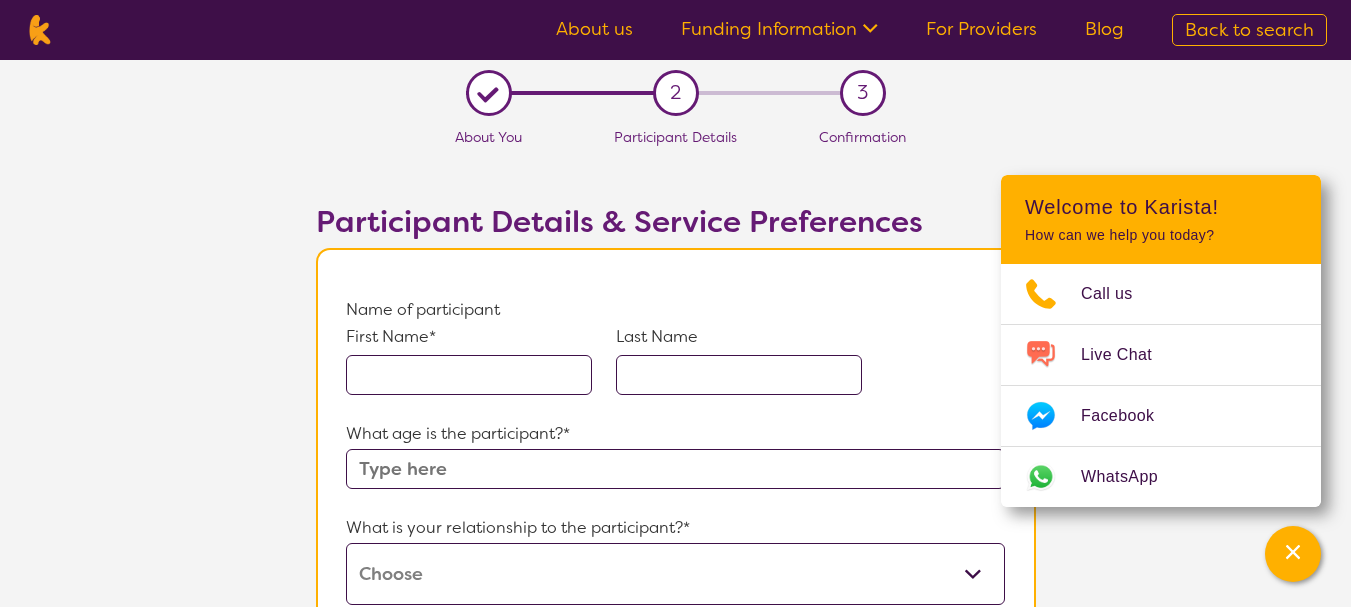 click on "Name of participant [FIRST] [LAST]* What age is the participant?* What is your relationship to the participant?* This request is for myself I am their parent I am their child I am their spouse/partner I am their carer I am their Support Coordinator I am their Local Area Coordinator I am their Child Safety Officer I am their Aged Care Case Worker Other Please tell us any relevant medical diagnosis or disability that relates to participant's need for Occupational therapy* Select from list Other (type in diagnosis) I don't know What goals for the participant, you want to achieve by engaging Occupational therapy?* Does the participant have any behaviours relevant to this request that may impact on their care? Does the participant require any other services? Select from list Is there anything else specific to participant's needs that you think is important that has not been covered in these questions? How is participant's NDIS plan managed?* Self-managed NDIS plan Agency-managed (by the NDIA) I'm not sure" at bounding box center [675, 1015] 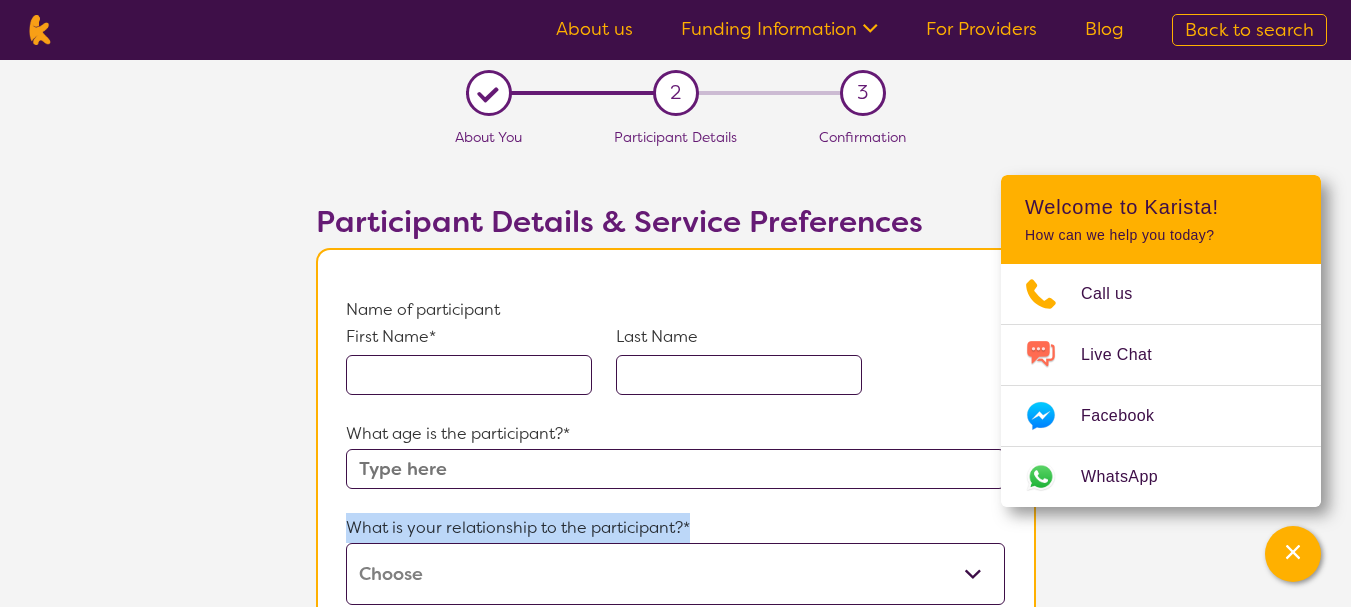 click on "Name of participant [FIRST] [LAST]* What age is the participant?* What is your relationship to the participant?* This request is for myself I am their parent I am their child I am their spouse/partner I am their carer I am their Support Coordinator I am their Local Area Coordinator I am their Child Safety Officer I am their Aged Care Case Worker Other Please tell us any relevant medical diagnosis or disability that relates to participant's need for Occupational therapy* Select from list Other (type in diagnosis) I don't know What goals for the participant, you want to achieve by engaging Occupational therapy?* Does the participant have any behaviours relevant to this request that may impact on their care? Does the participant require any other services? Select from list Is there anything else specific to participant's needs that you think is important that has not been covered in these questions? How is participant's NDIS plan managed?* Self-managed NDIS plan Agency-managed (by the NDIA) I'm not sure" at bounding box center (675, 1015) 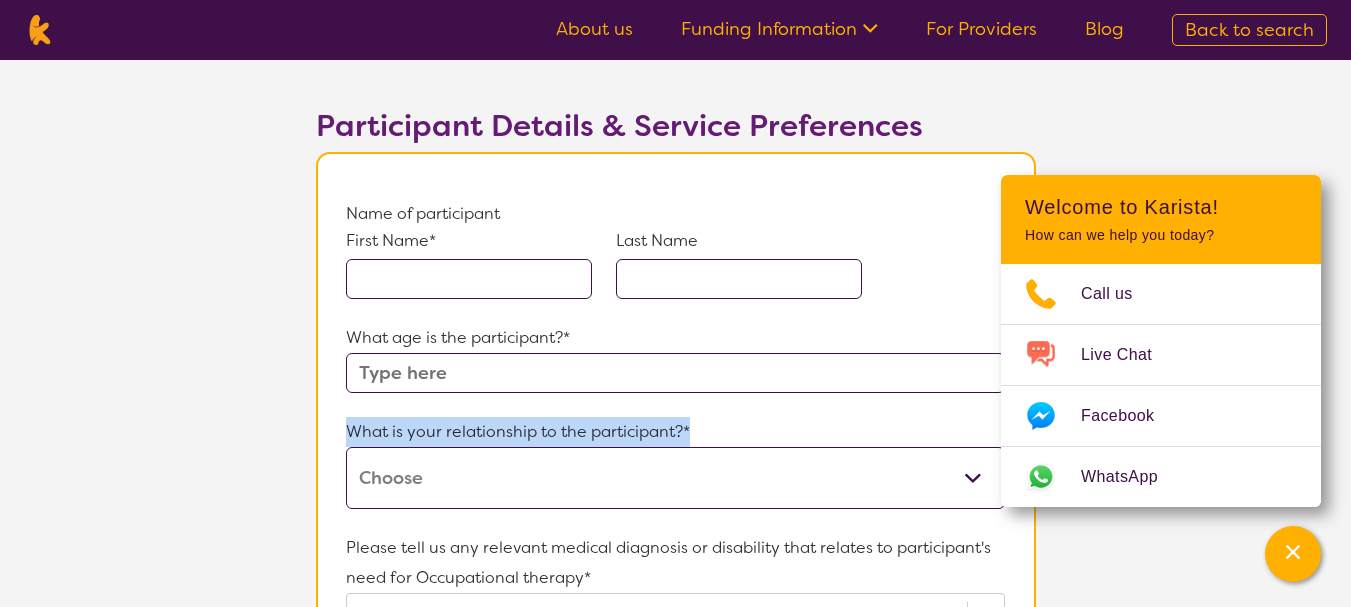 scroll, scrollTop: 79, scrollLeft: 0, axis: vertical 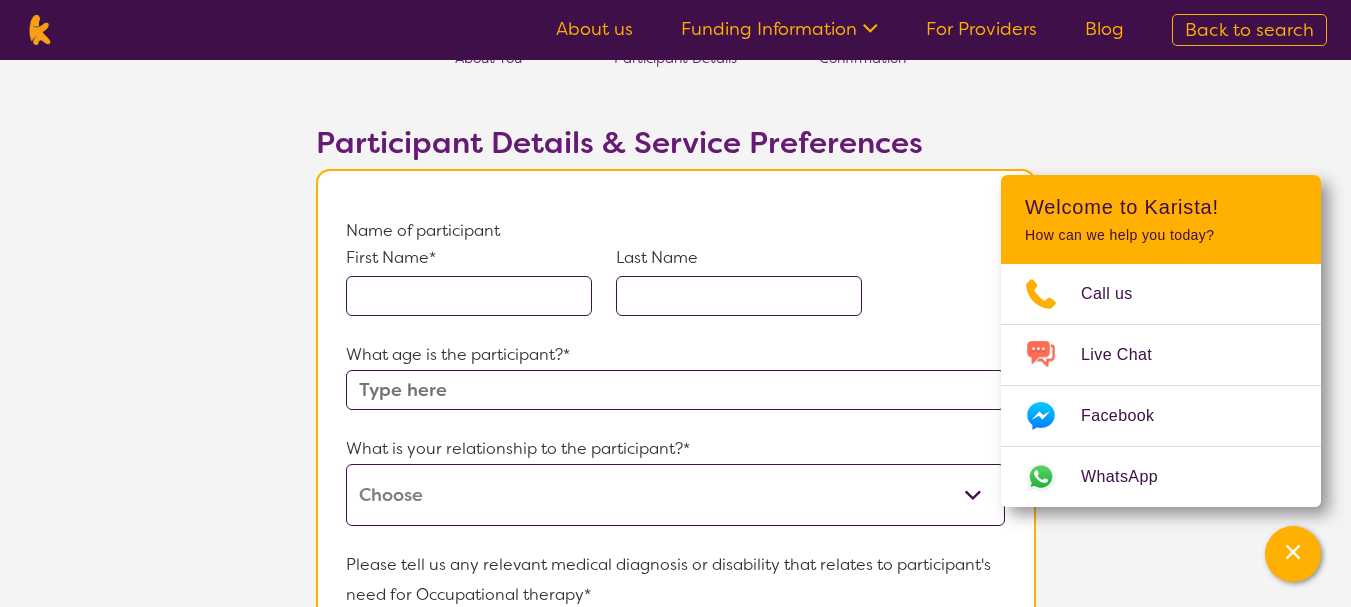 click at bounding box center [469, 296] 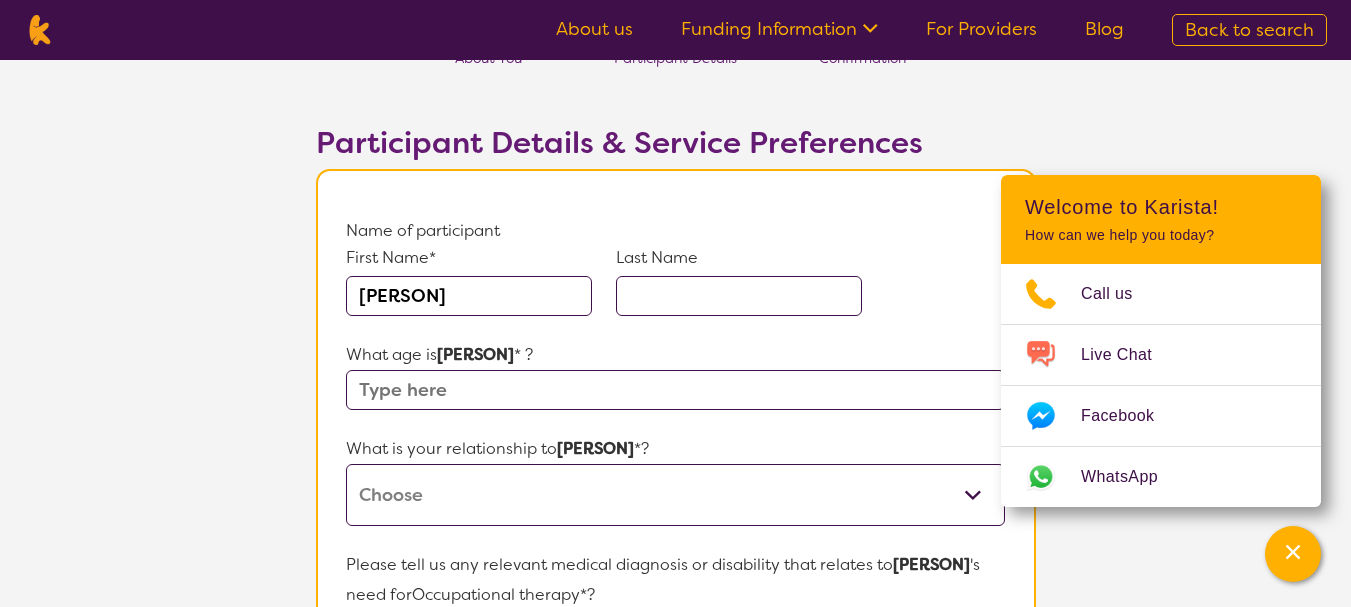 type on "[PERSON]" 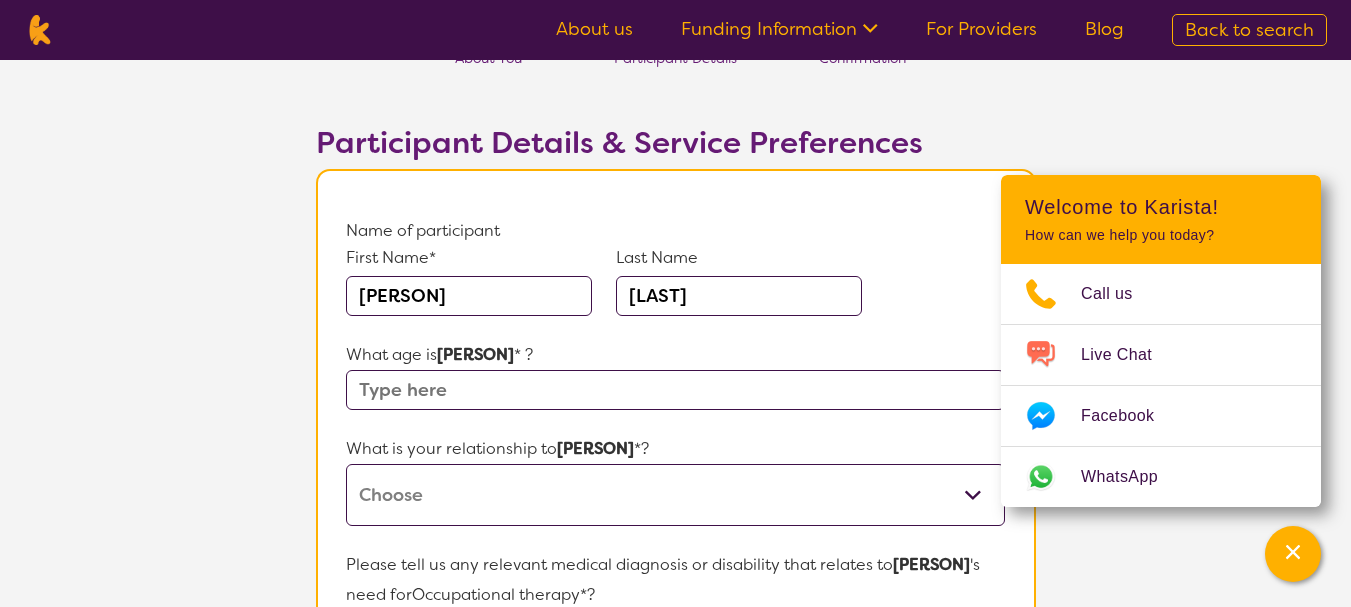 type on "[LAST]" 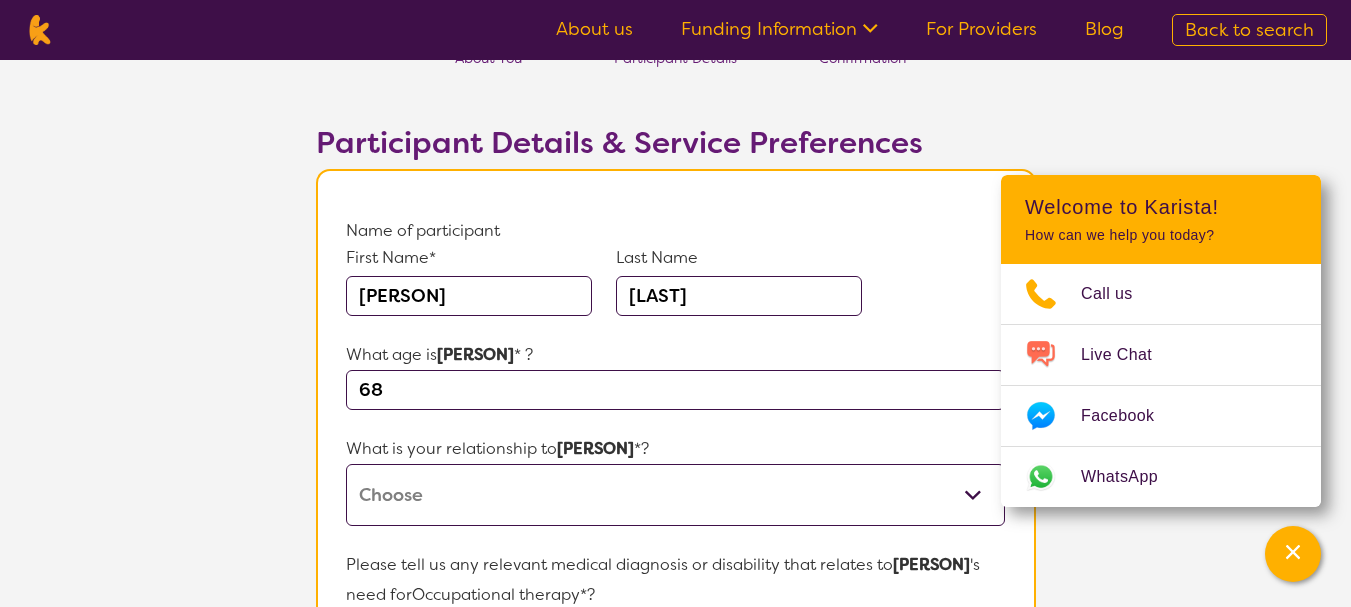 type on "68" 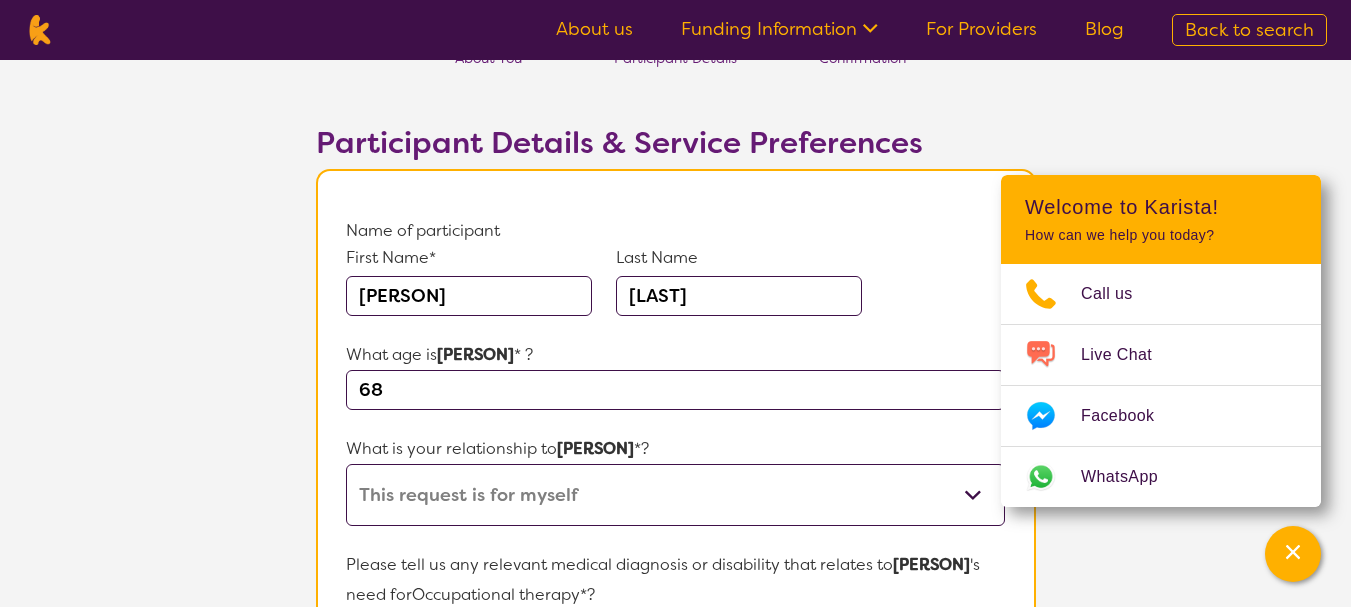 click on "This request is for myself I am their parent I am their child I am their spouse/partner I am their carer I am their Support Coordinator I am their Local Area Coordinator I am their Child Safety Officer I am their Aged Care Case Worker Other" at bounding box center [675, 495] 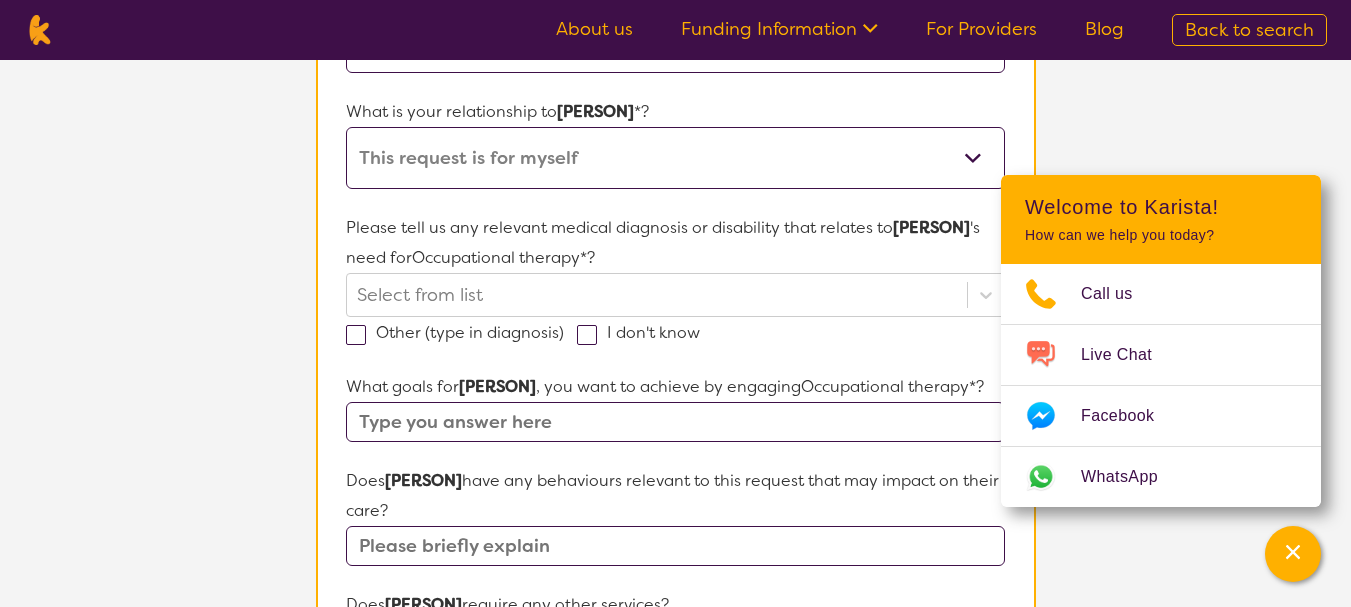 scroll, scrollTop: 412, scrollLeft: 0, axis: vertical 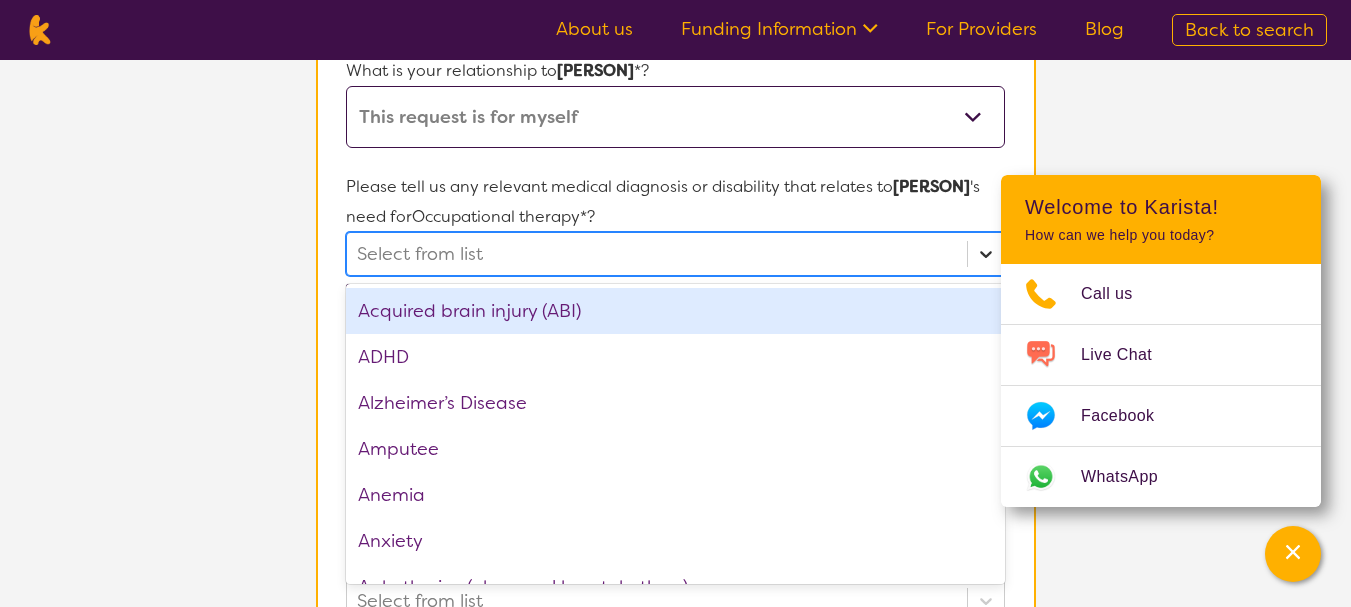 click on "option Acquired brain injury (ABI) focused, 1 of 75. 75 results available. Use Up and Down to choose options, press Enter to select the currently focused option, press Escape to exit the menu, press Tab to select the option and exit the menu. Select from list Acquired brain injury (ABI) ADHD Alzheimer’s Disease Amputee Anemia Anxiety Arrhythmias (abnormal heart rhythms) Arthritis ASD Asthma Autism Spectrum Disorder Bipolar disorder Bowel issues Brain Injury Cancer Cataracts Cerebral Palsy Chronic kidney disease Chronic obstructive pulmonary disease (COPD) Chronic pain conditions (e.g., fibromyalgia, neuropathy) Congenital conditions Deep vein thrombosis (DVT) Dementia Developmental delay Diabetes Down syndrome Dyslexia Dysphagia Eating disorder Endocrine disorders (e.g., adrenal insufficiency) Epilepsy Falls and fall-related injuries Gastrointestinal disorders (e.g., GERD, diverticulosis) Glaucoma Hearing loss Heart Disease Hypertension (high blood pressure) Hypothyroidism Intellectual Disability None PTSD" at bounding box center [675, 254] 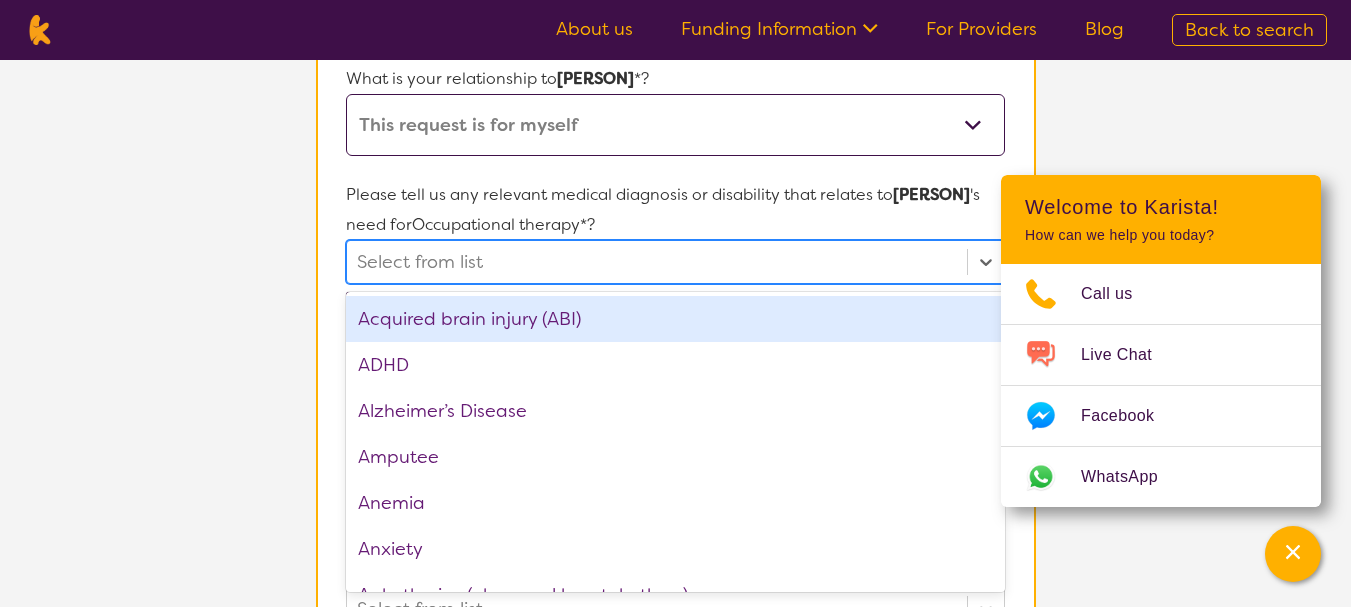 scroll, scrollTop: 432, scrollLeft: 0, axis: vertical 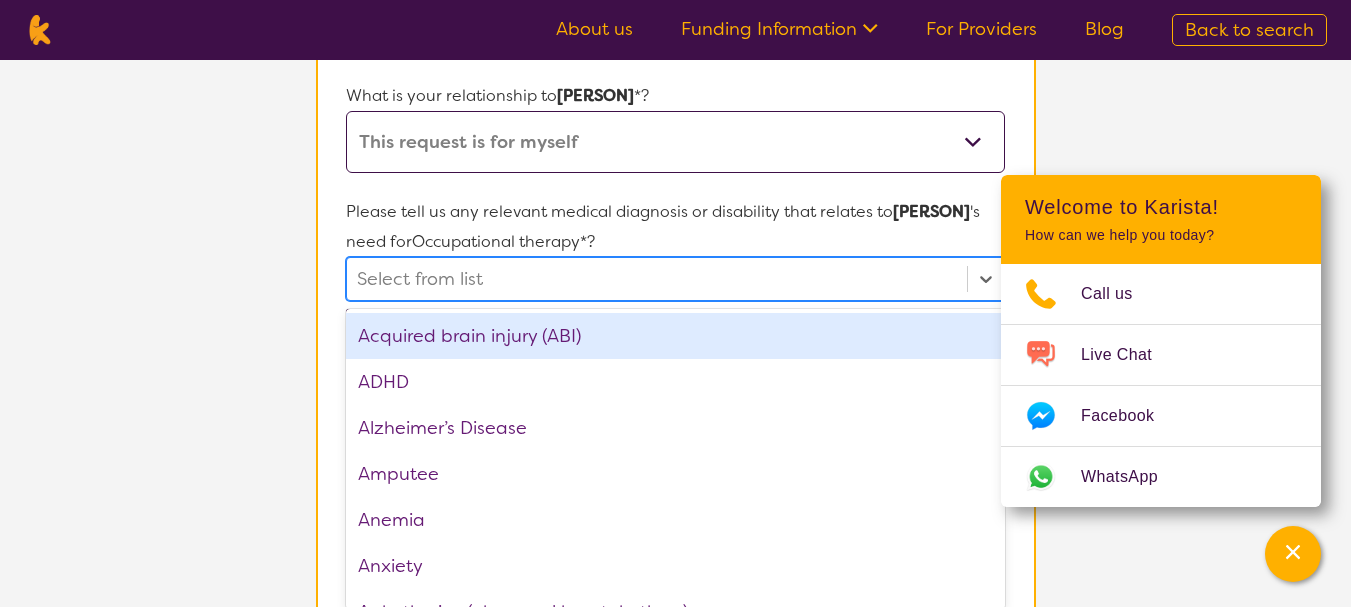 click on "Acquired brain injury (ABI)" at bounding box center [675, 336] 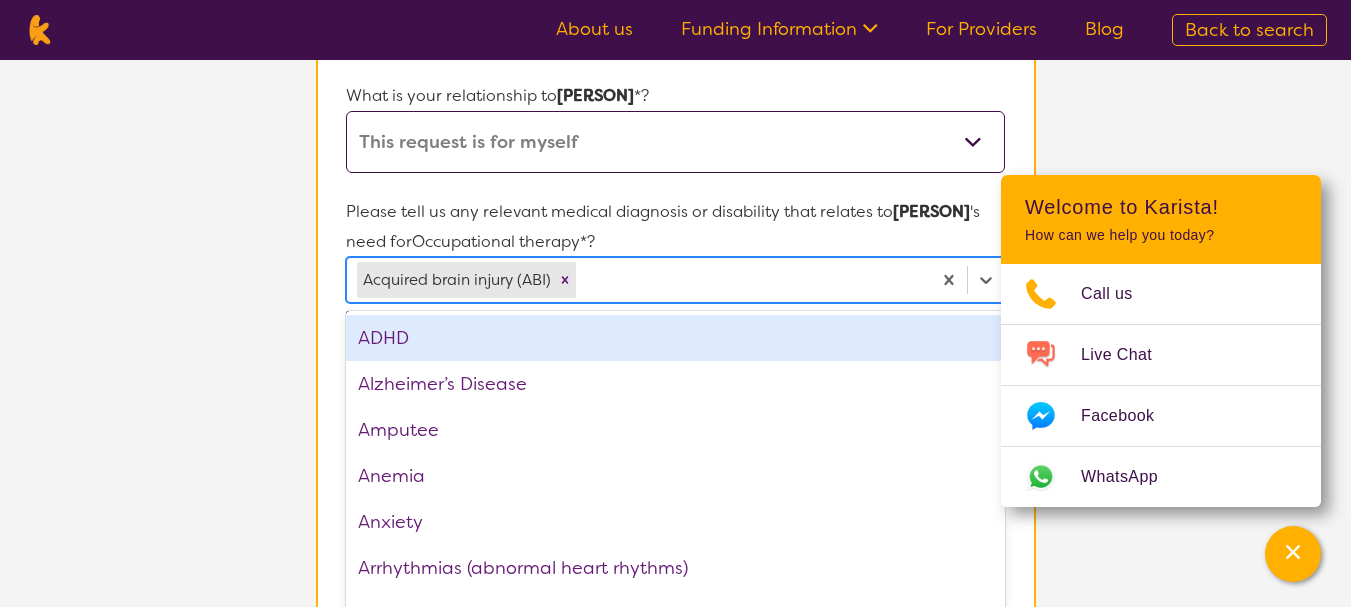 scroll, scrollTop: 487, scrollLeft: 0, axis: vertical 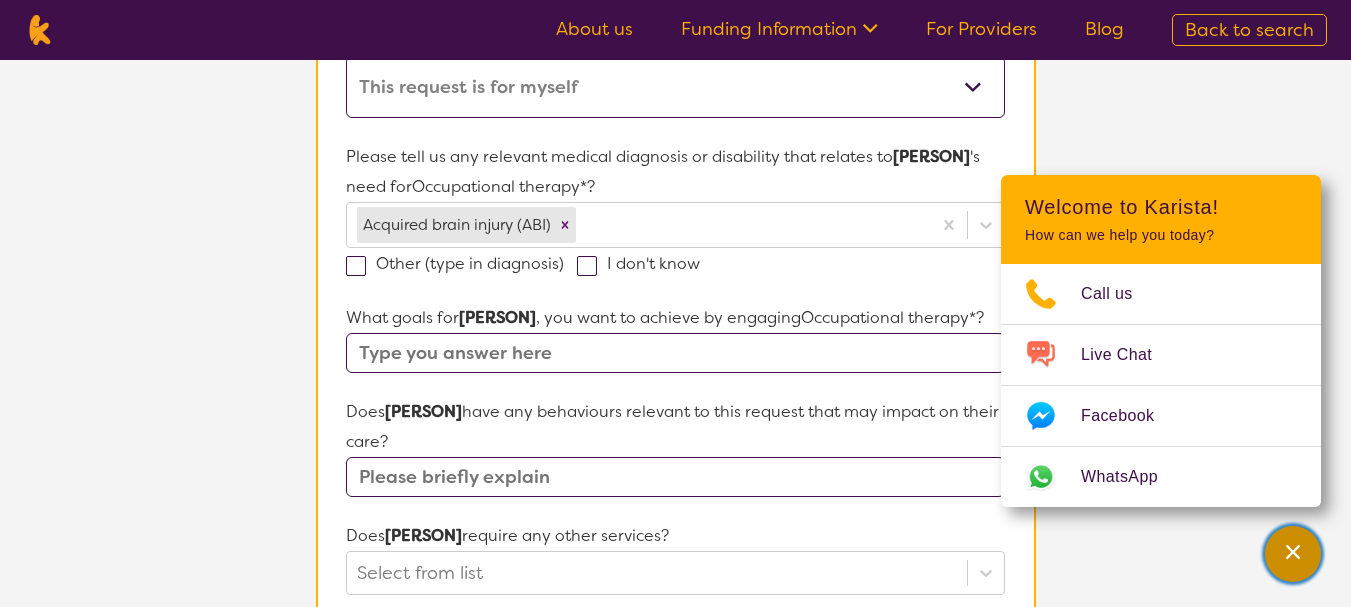 click at bounding box center [1293, 554] 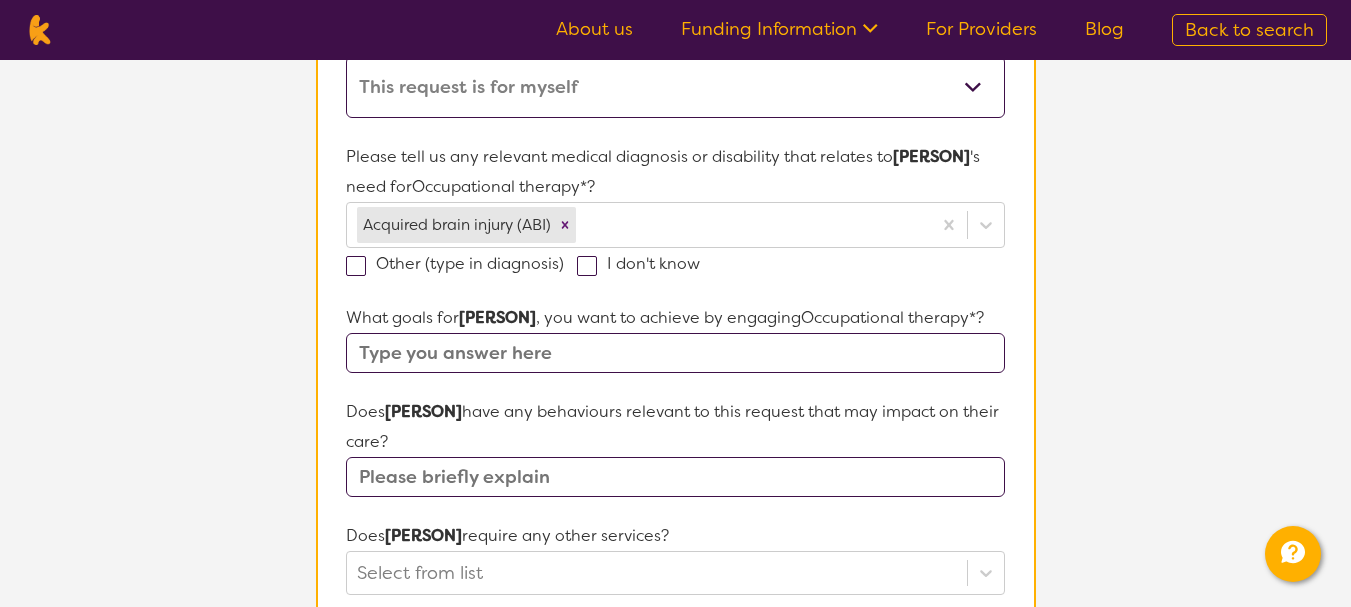 click at bounding box center (675, 353) 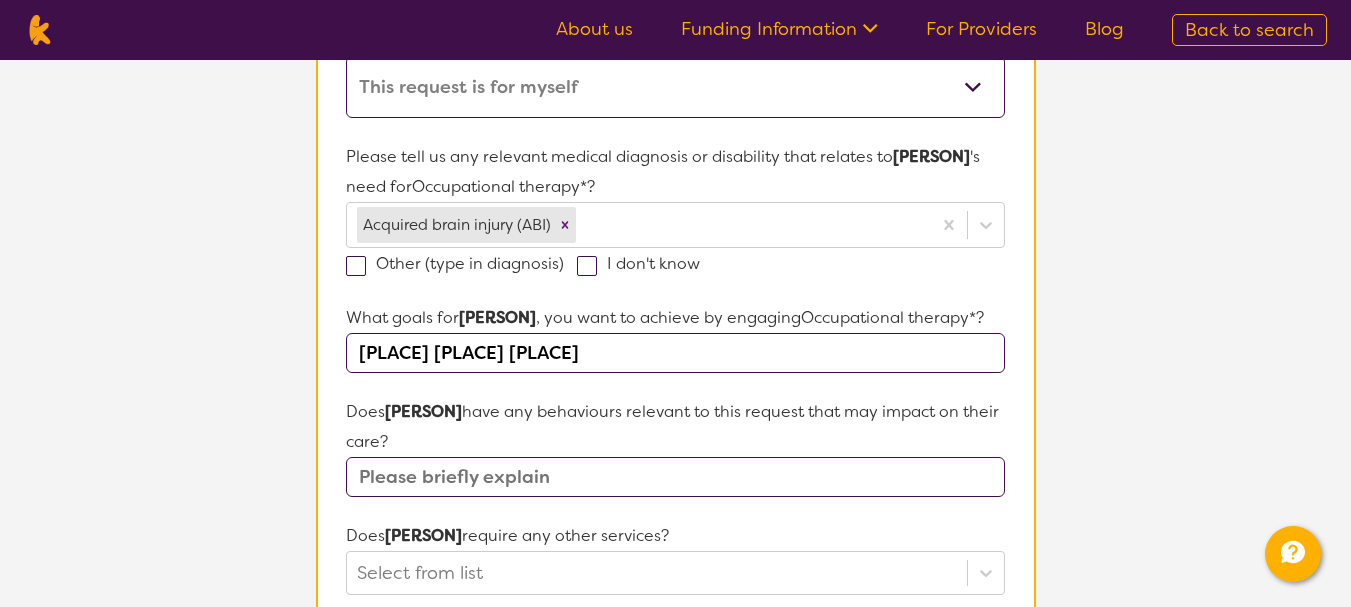 type on "[PLACE] [PLACE] [PLACE]" 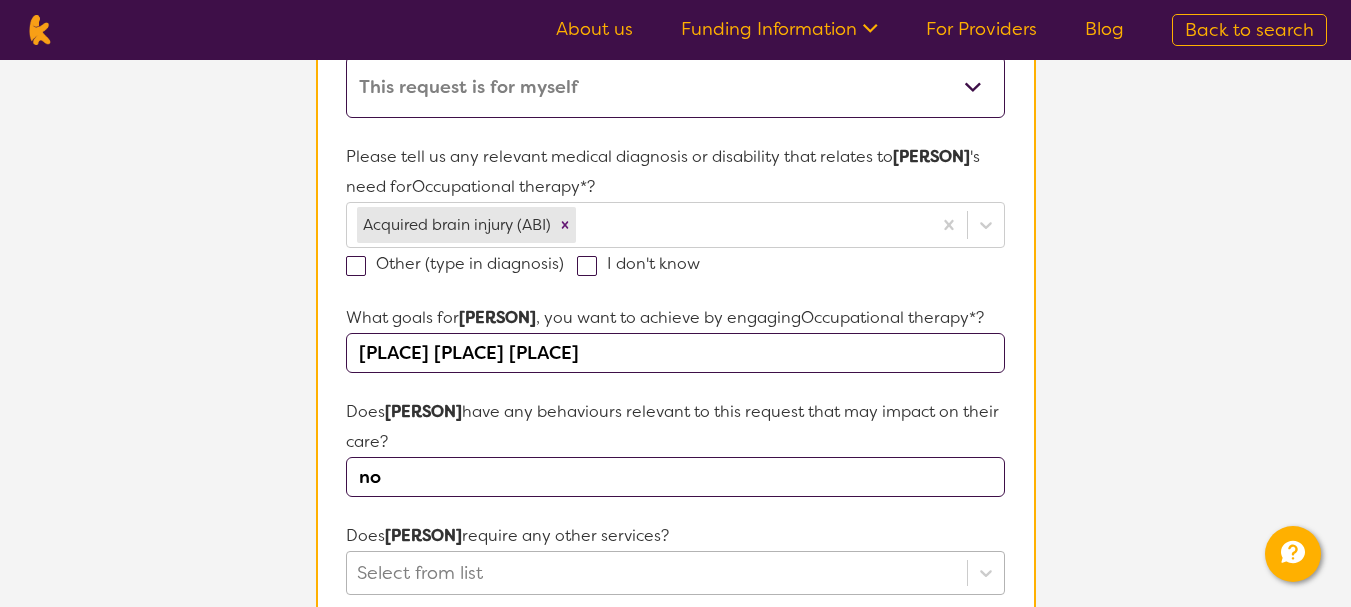 type on "no" 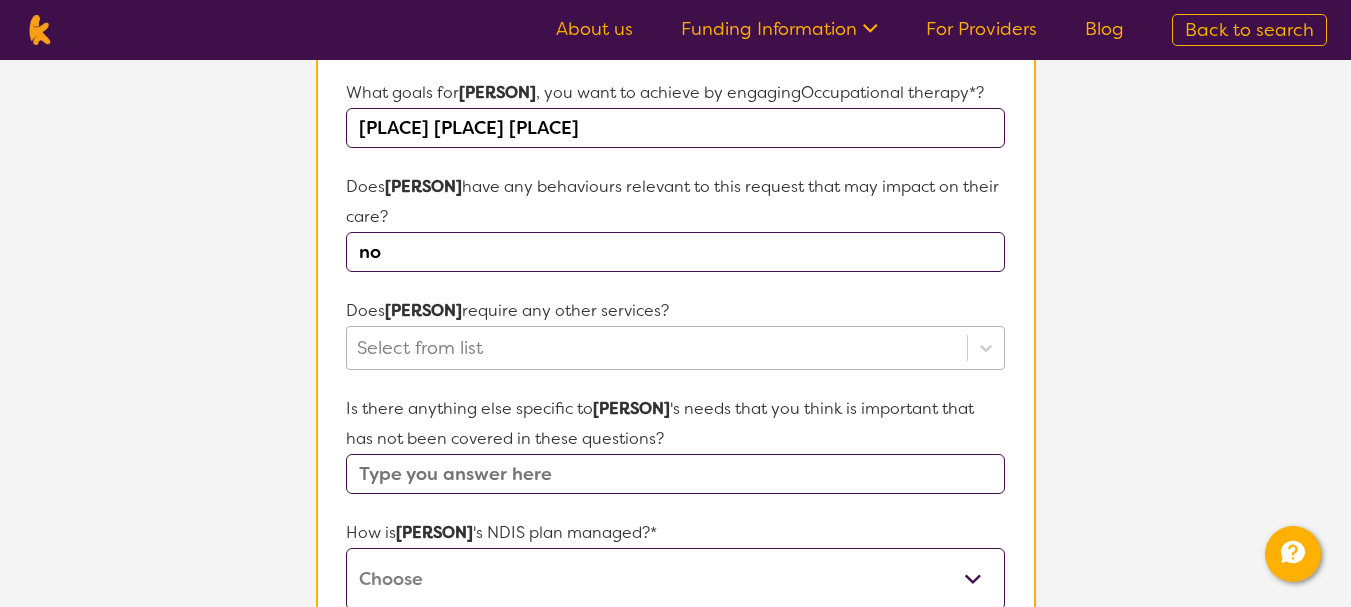 click on "Select from list" at bounding box center (675, 348) 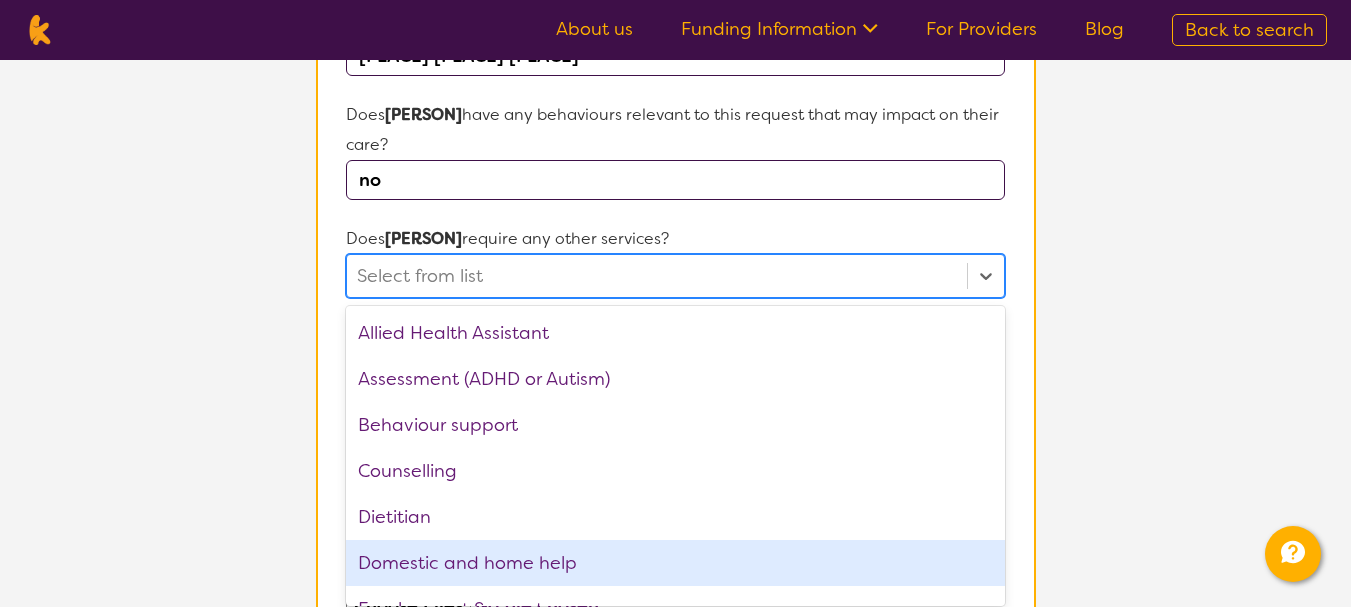 scroll, scrollTop: 785, scrollLeft: 0, axis: vertical 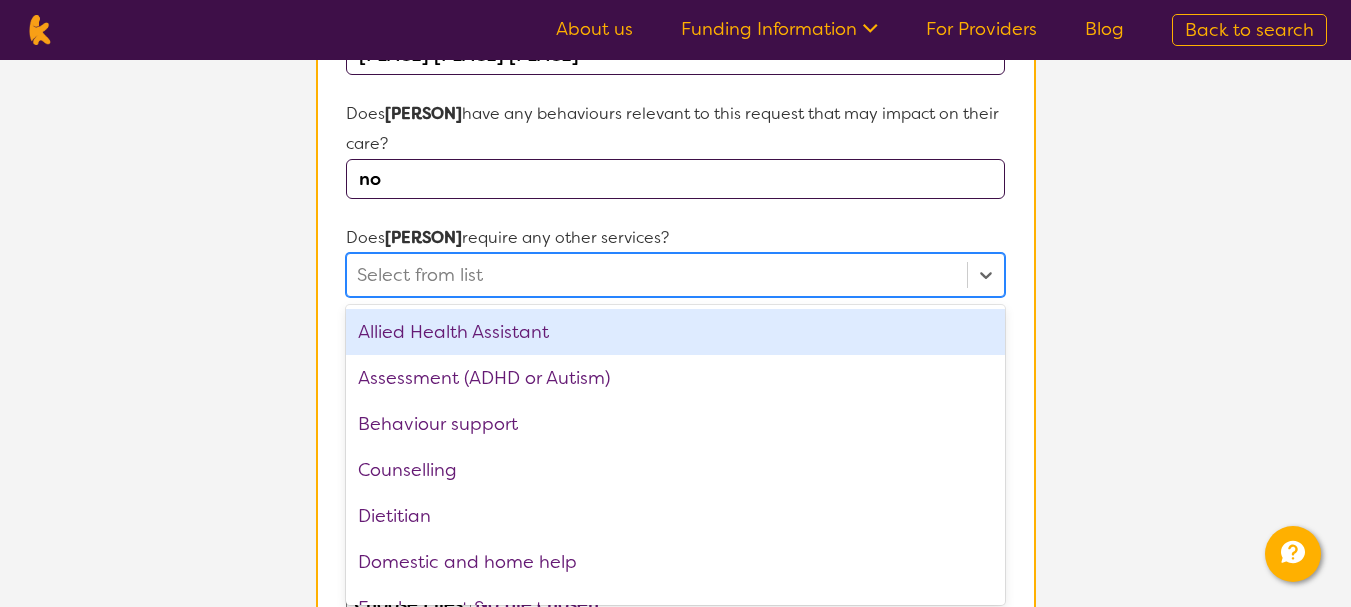 click at bounding box center [656, 275] 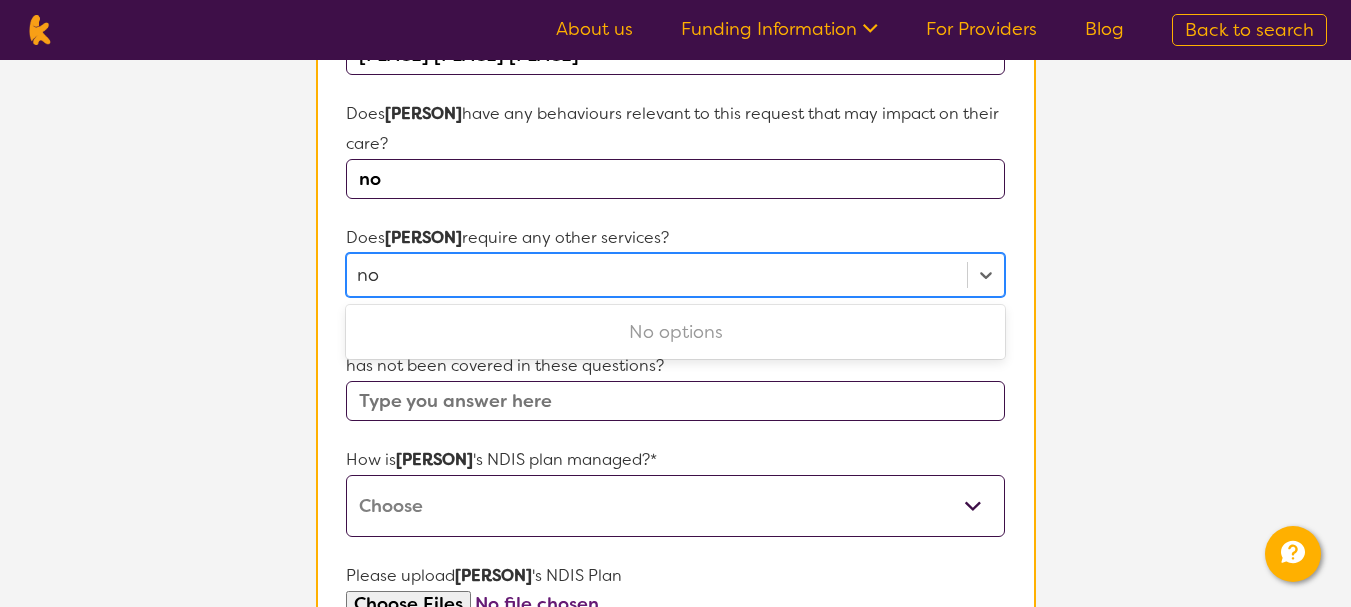 type on "no" 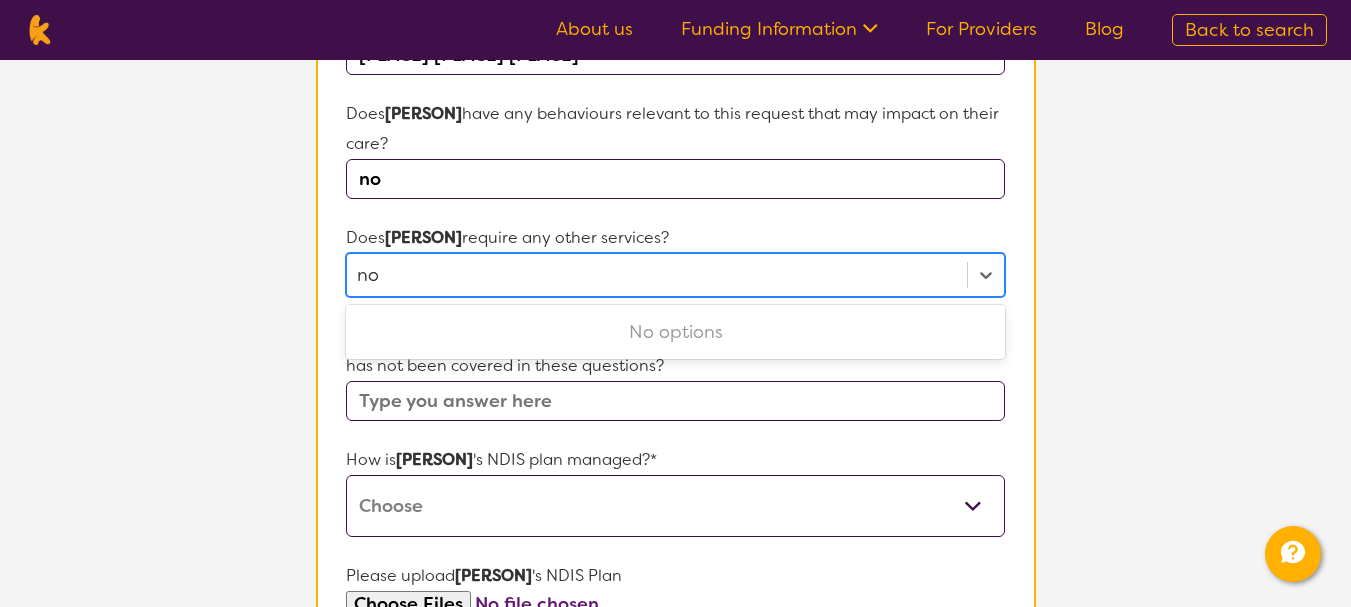 type 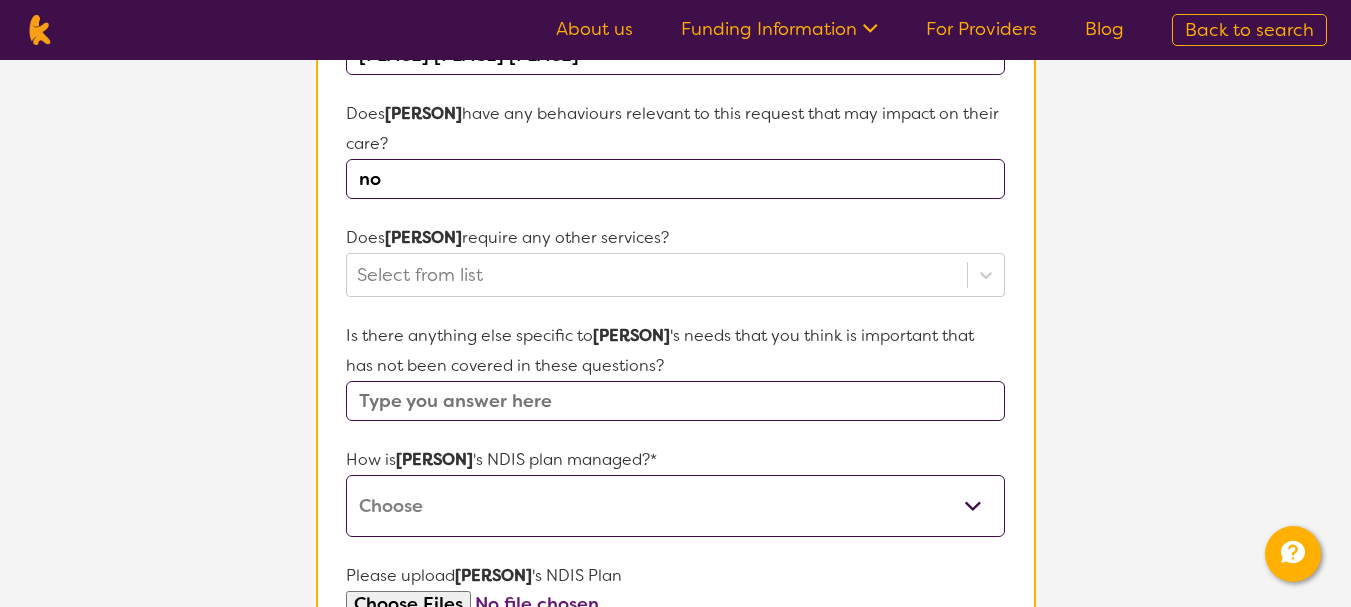 click on "Self-managed NDIS plan Managed by a registered plan management provider (not the NDIA) Agency-managed (by the NDIA) I'm not sure" at bounding box center [675, 506] 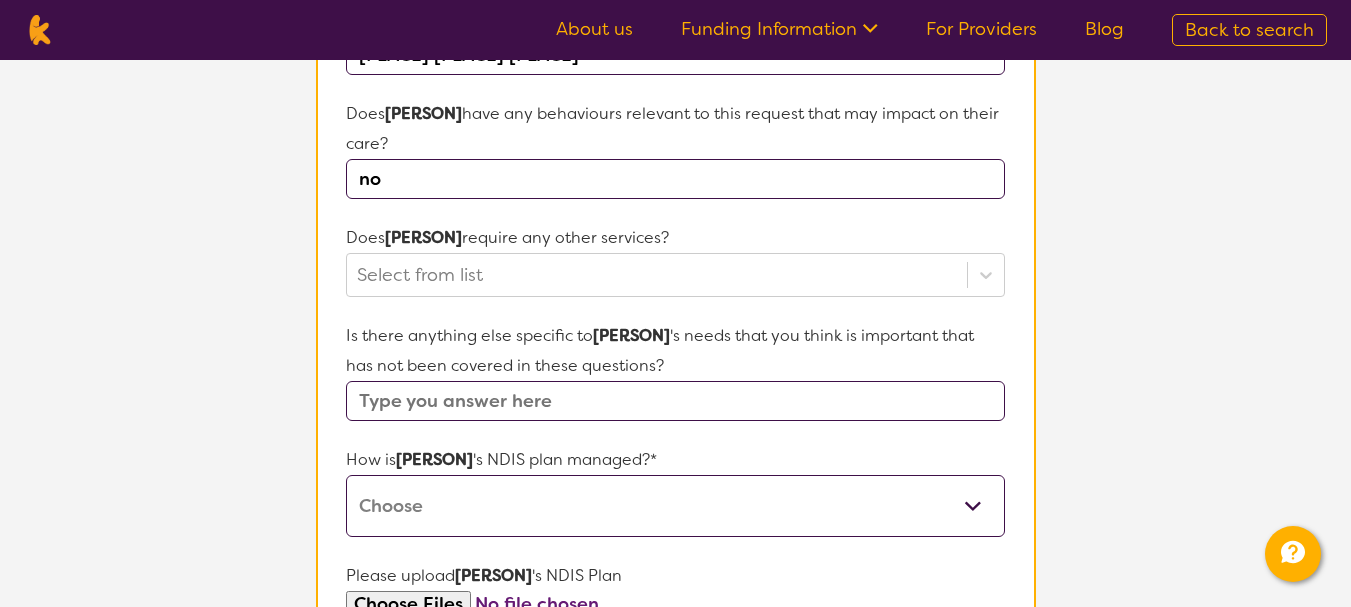 select on "Agency Managed" 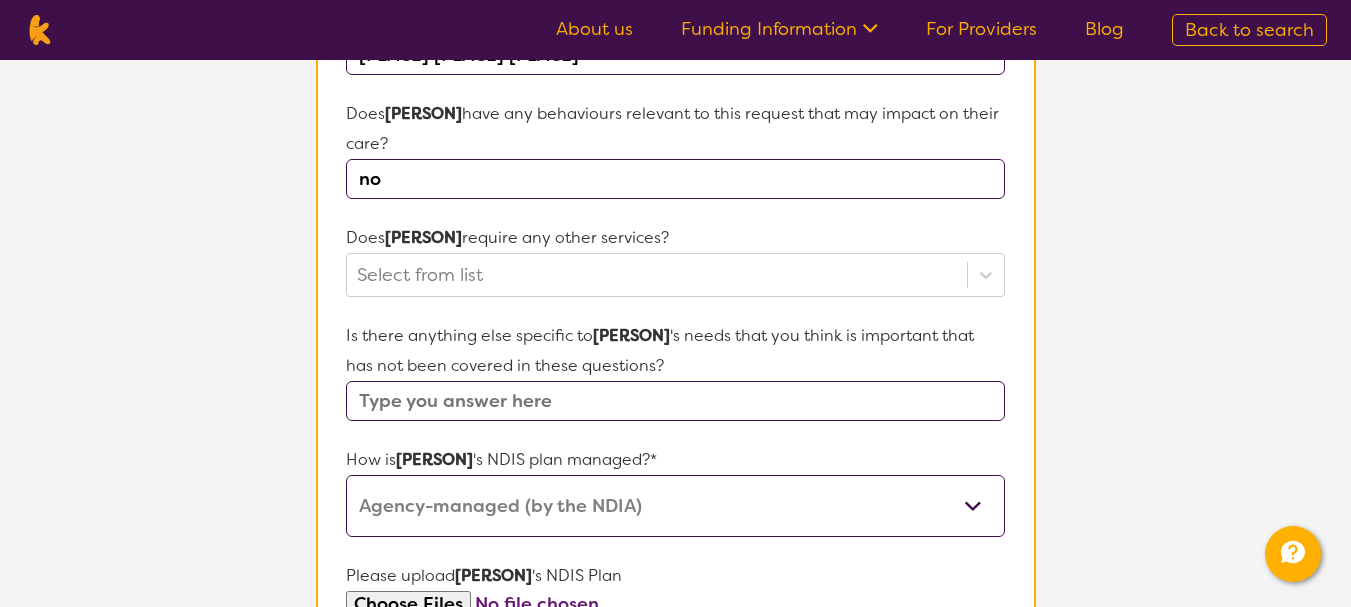 click on "Self-managed NDIS plan Managed by a registered plan management provider (not the NDIA) Agency-managed (by the NDIA) I'm not sure" at bounding box center [675, 506] 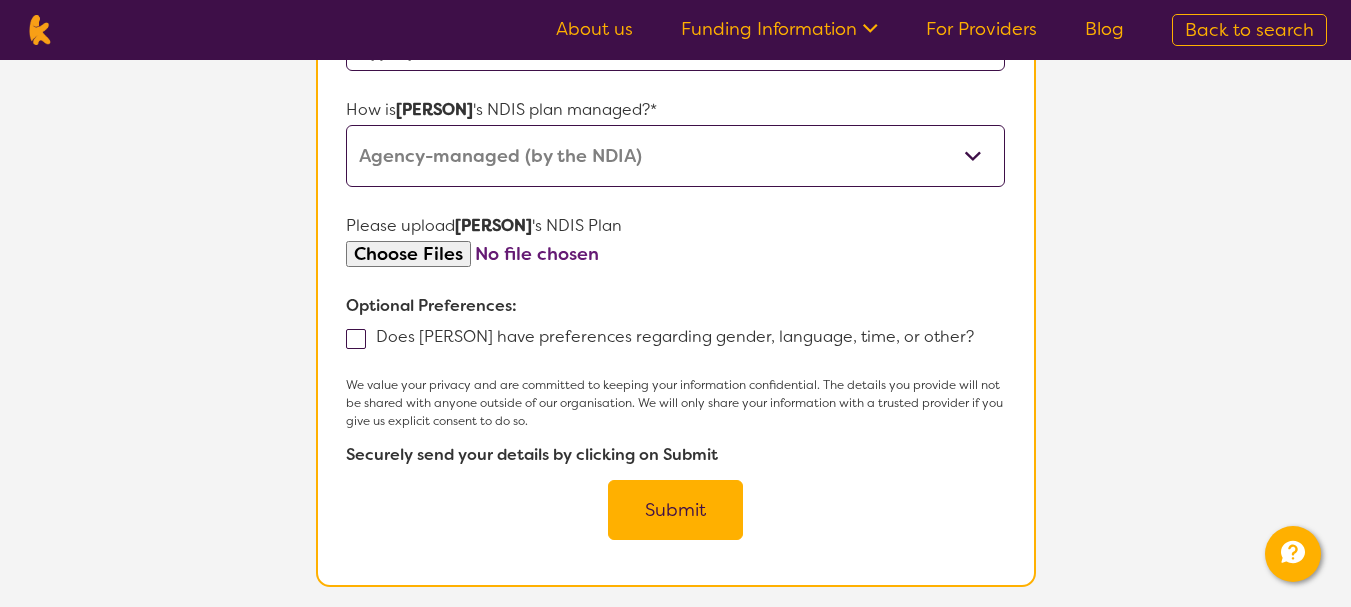 scroll, scrollTop: 1131, scrollLeft: 0, axis: vertical 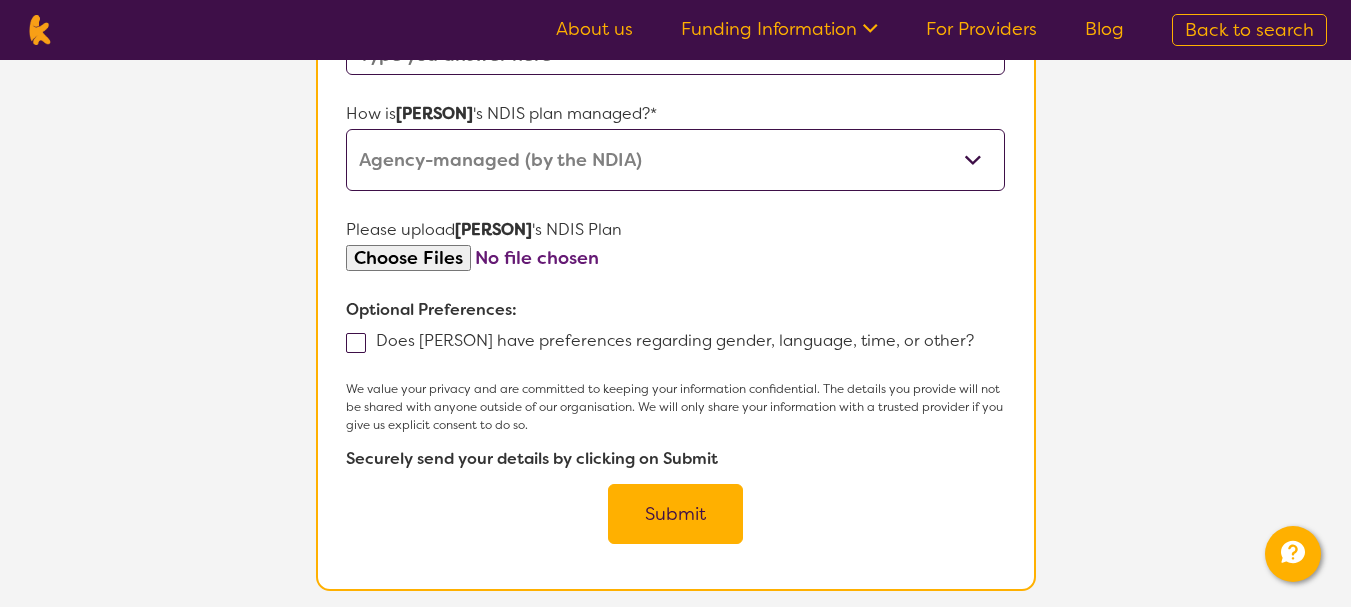 click on "Submit" at bounding box center (675, 514) 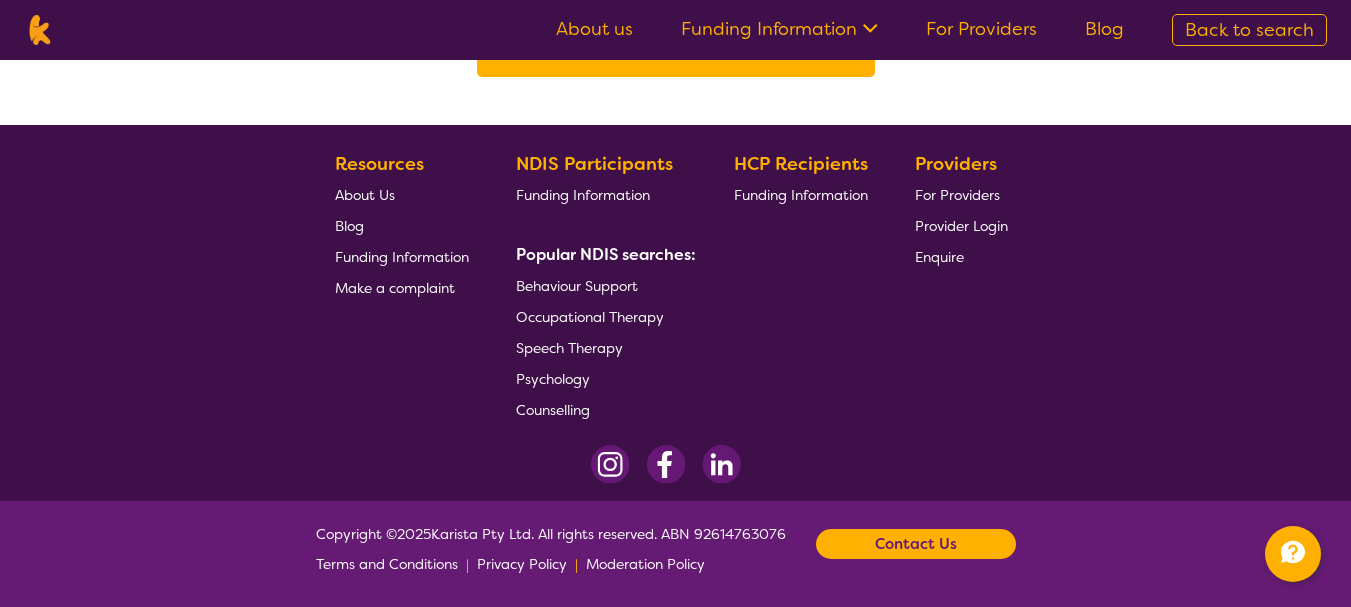 scroll, scrollTop: 0, scrollLeft: 0, axis: both 